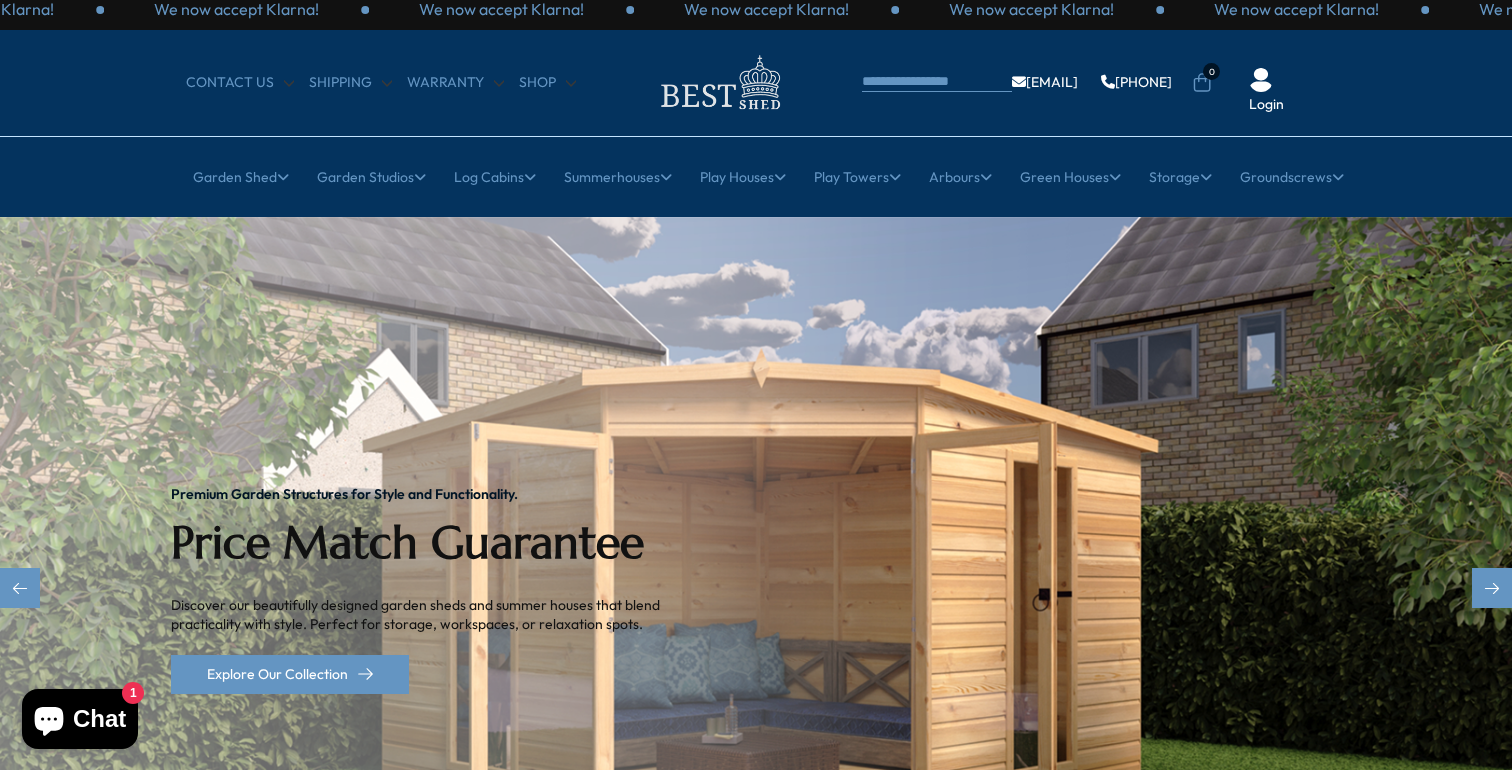 scroll, scrollTop: 0, scrollLeft: 0, axis: both 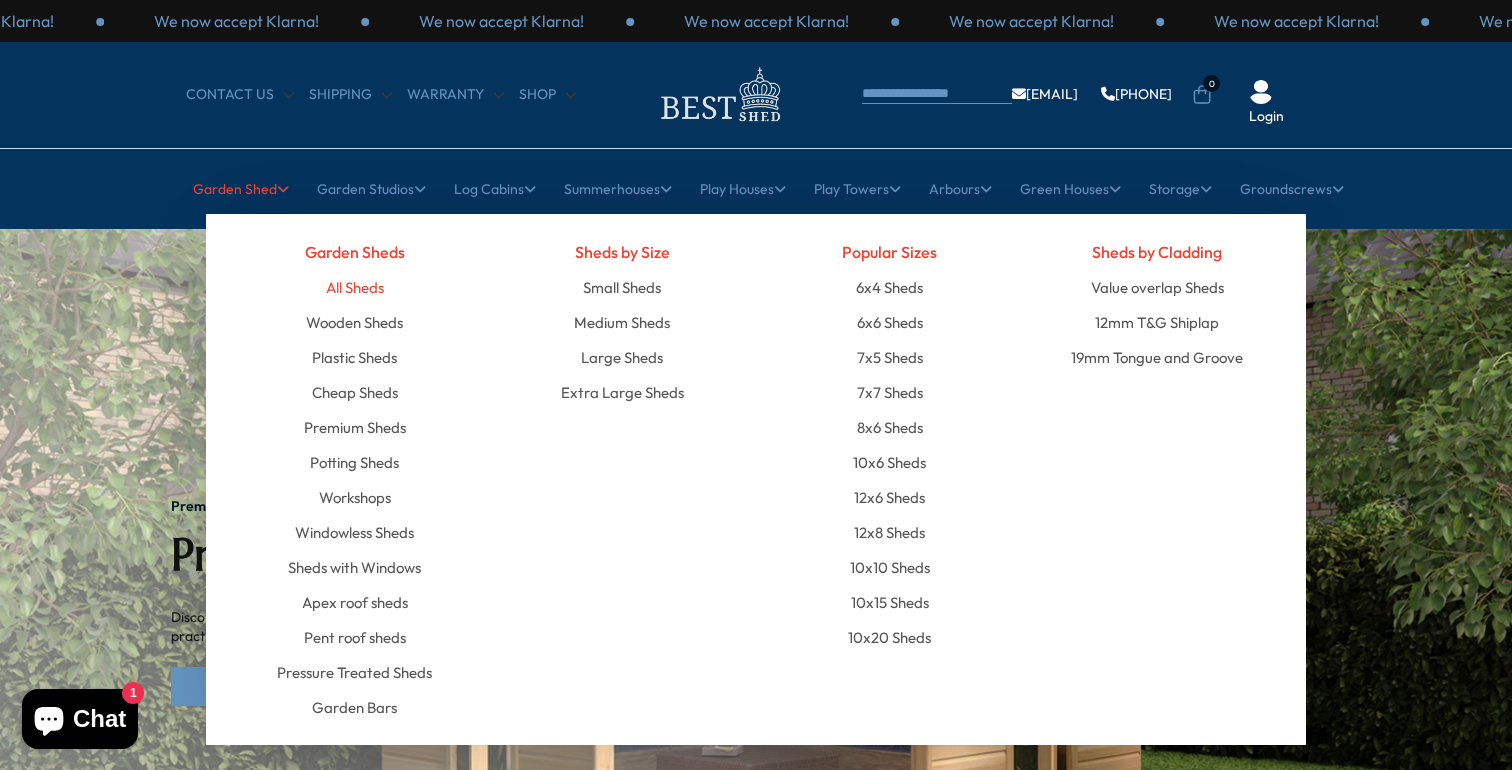 click on "All Sheds" at bounding box center (355, 287) 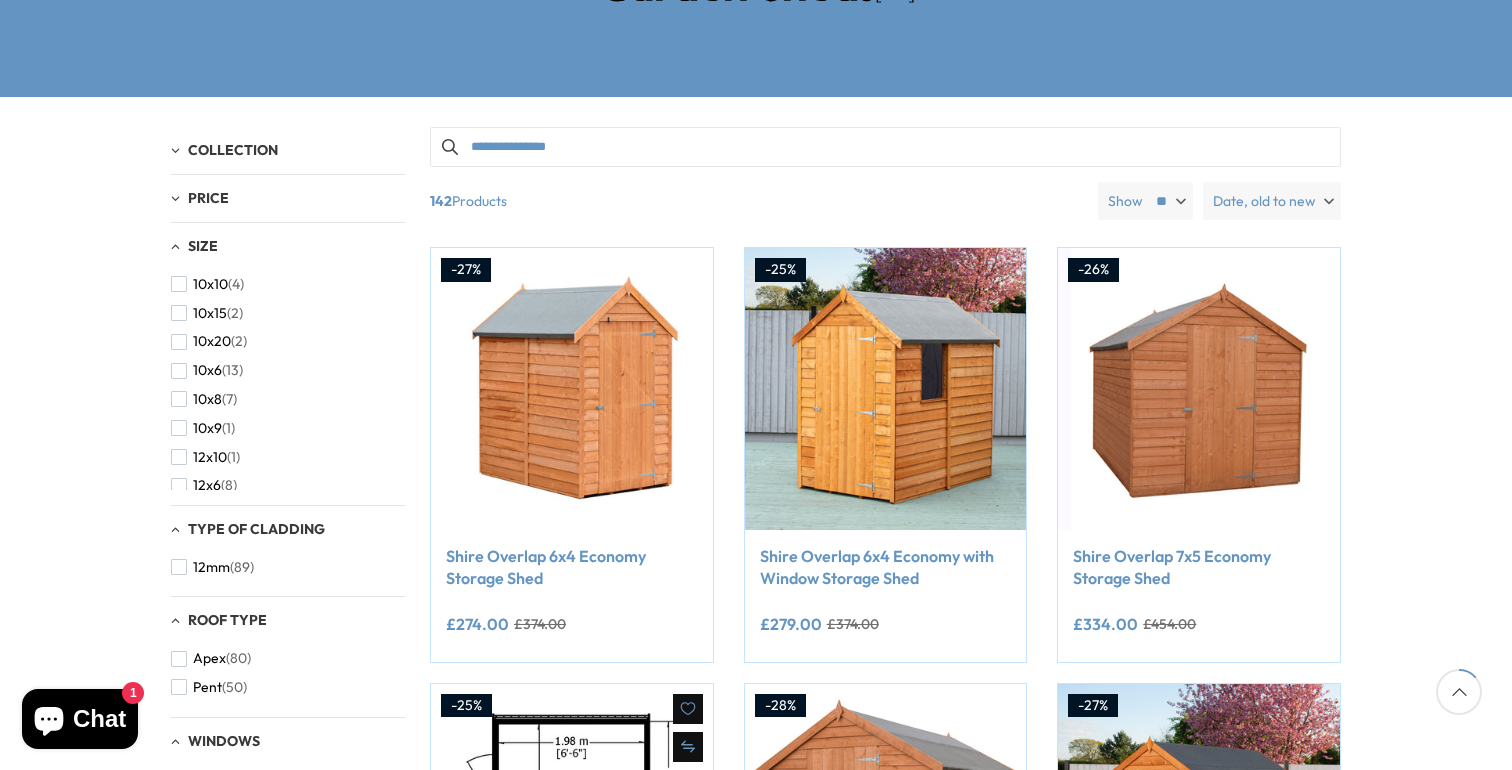 scroll, scrollTop: 333, scrollLeft: 0, axis: vertical 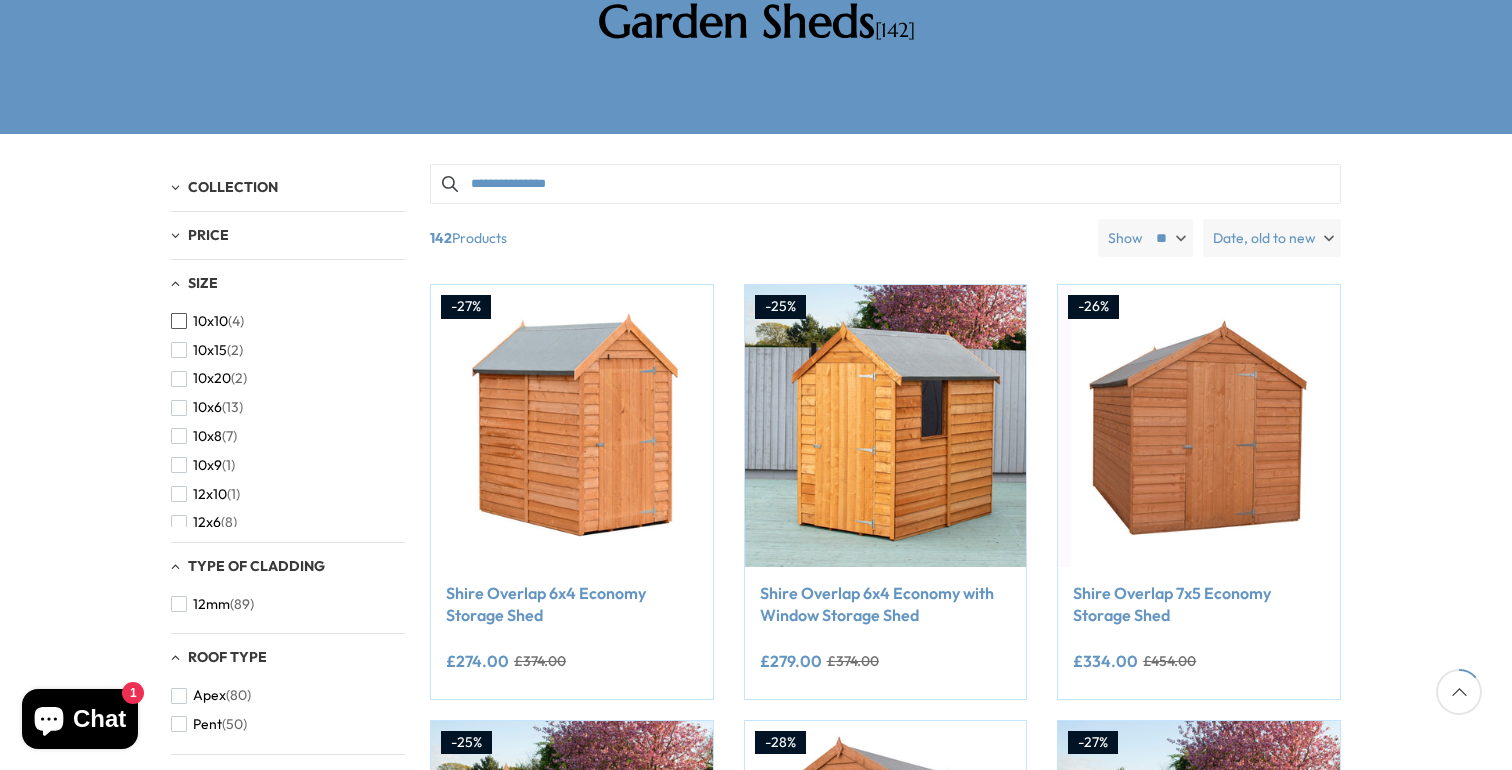 click at bounding box center (179, 321) 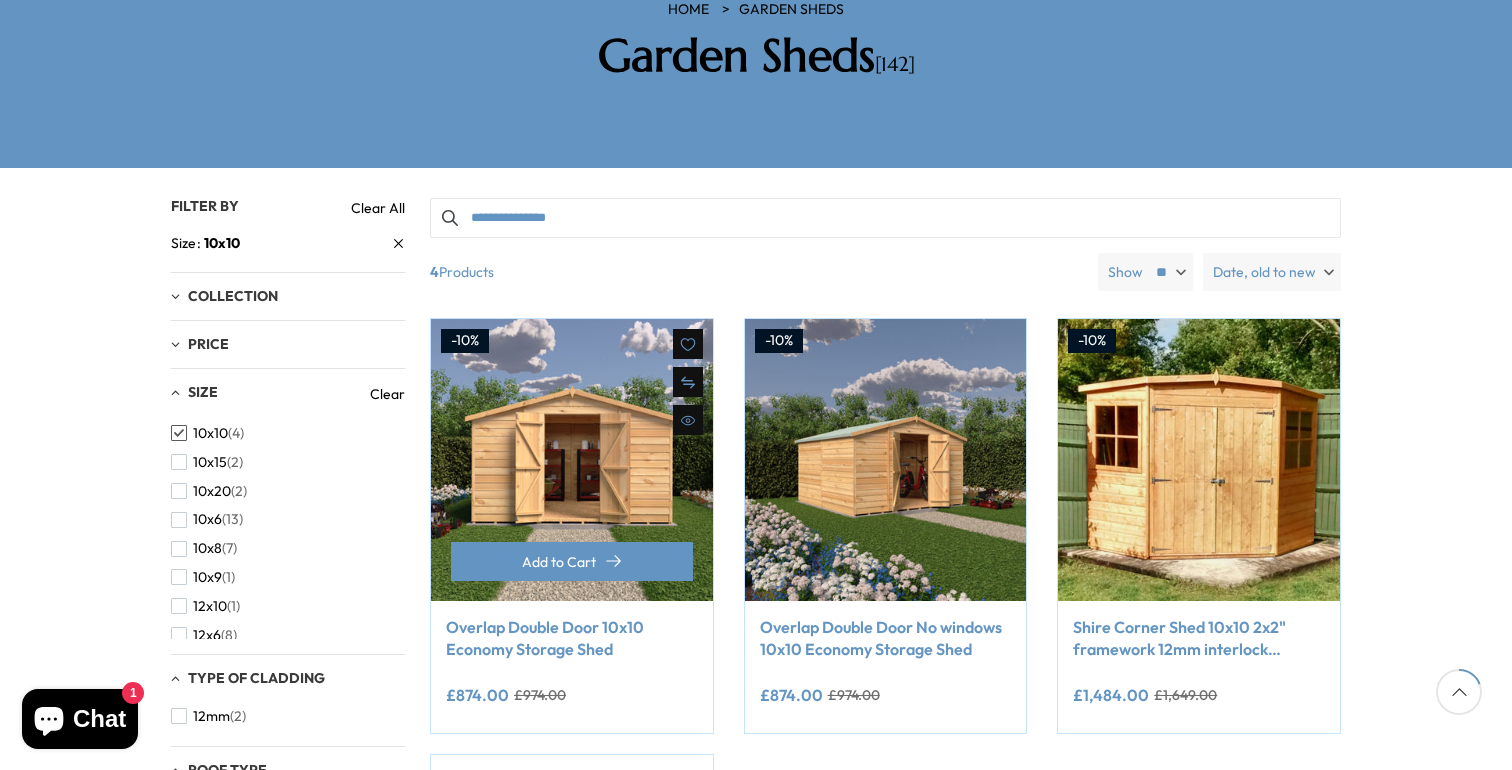 scroll, scrollTop: 300, scrollLeft: 0, axis: vertical 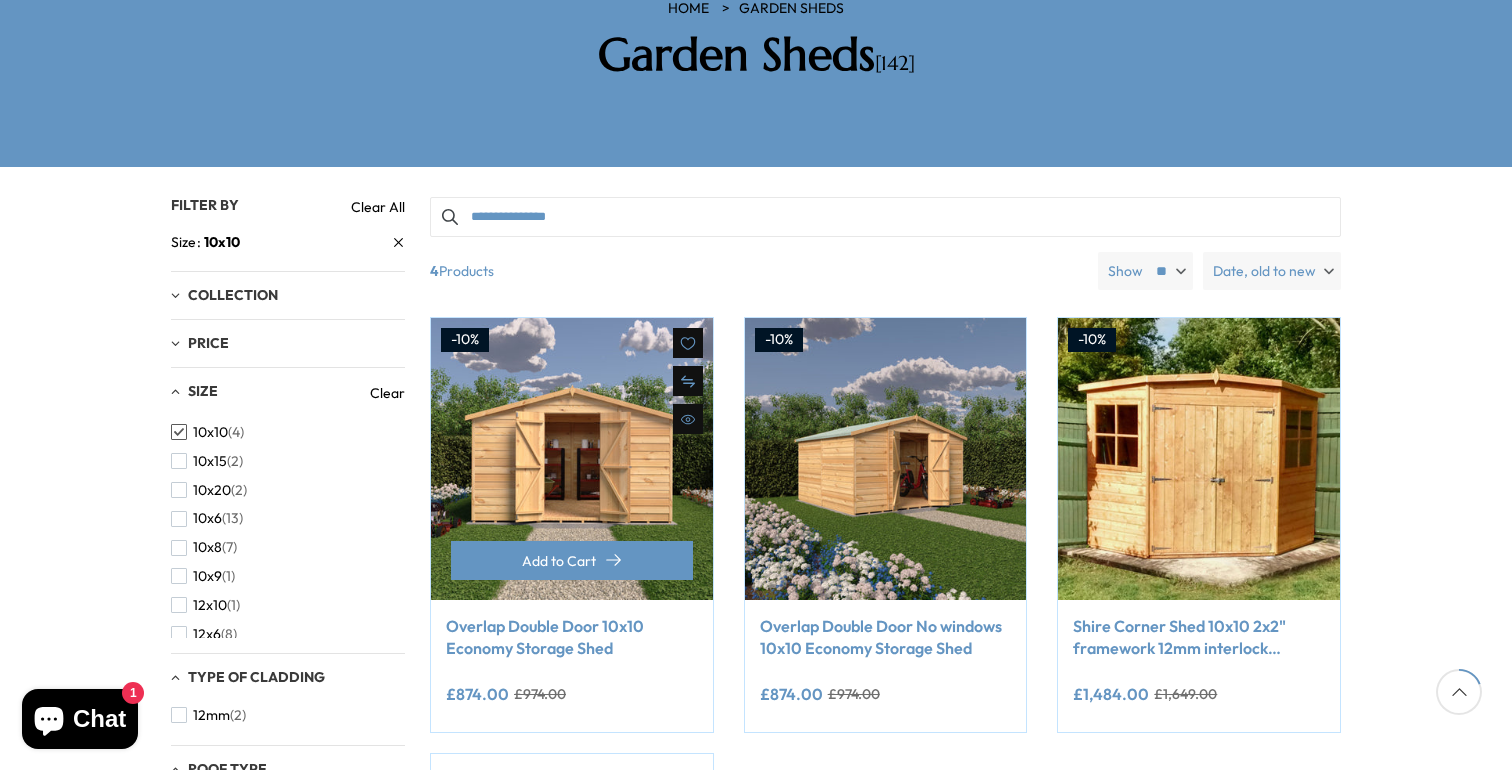 click at bounding box center (572, 459) 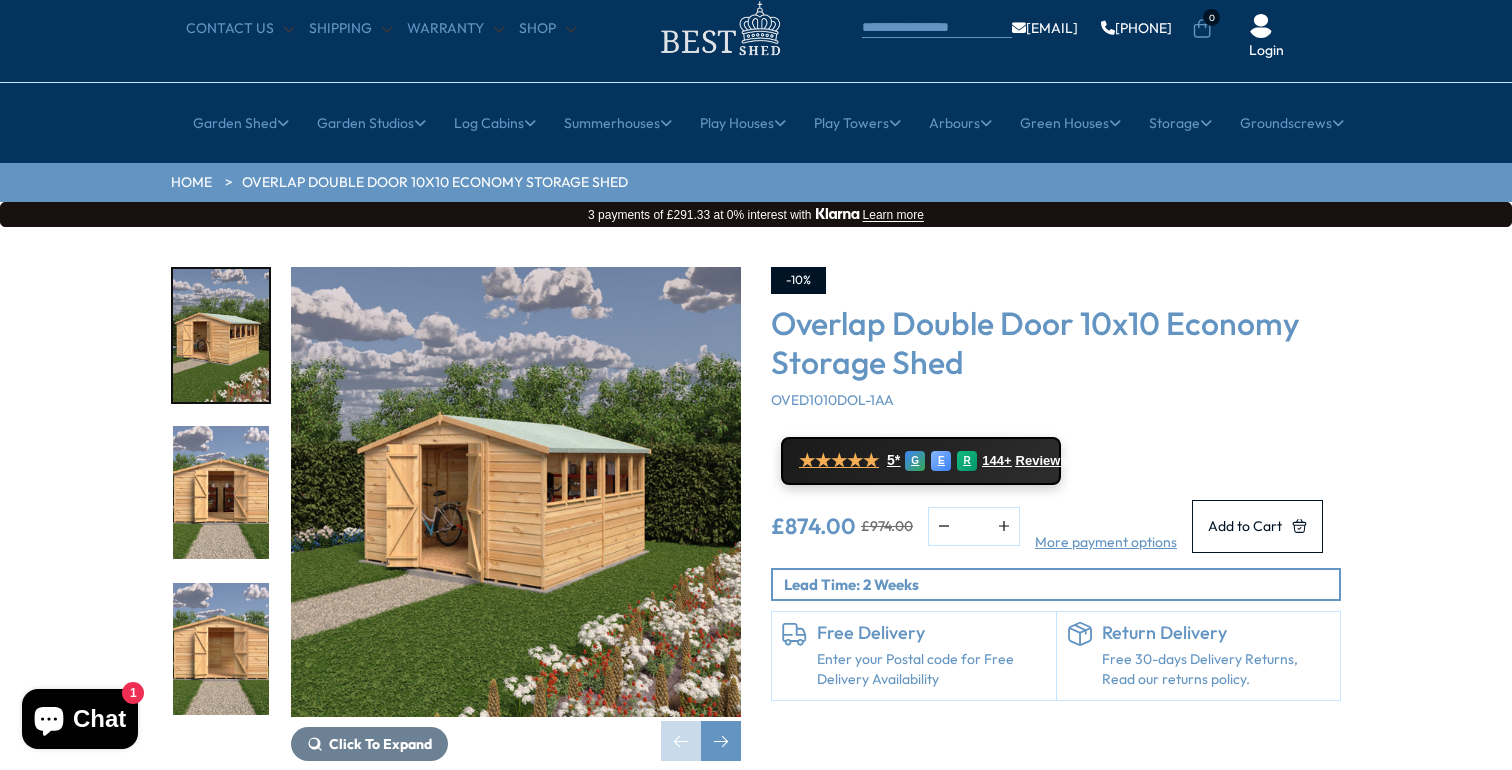 scroll, scrollTop: 87, scrollLeft: 0, axis: vertical 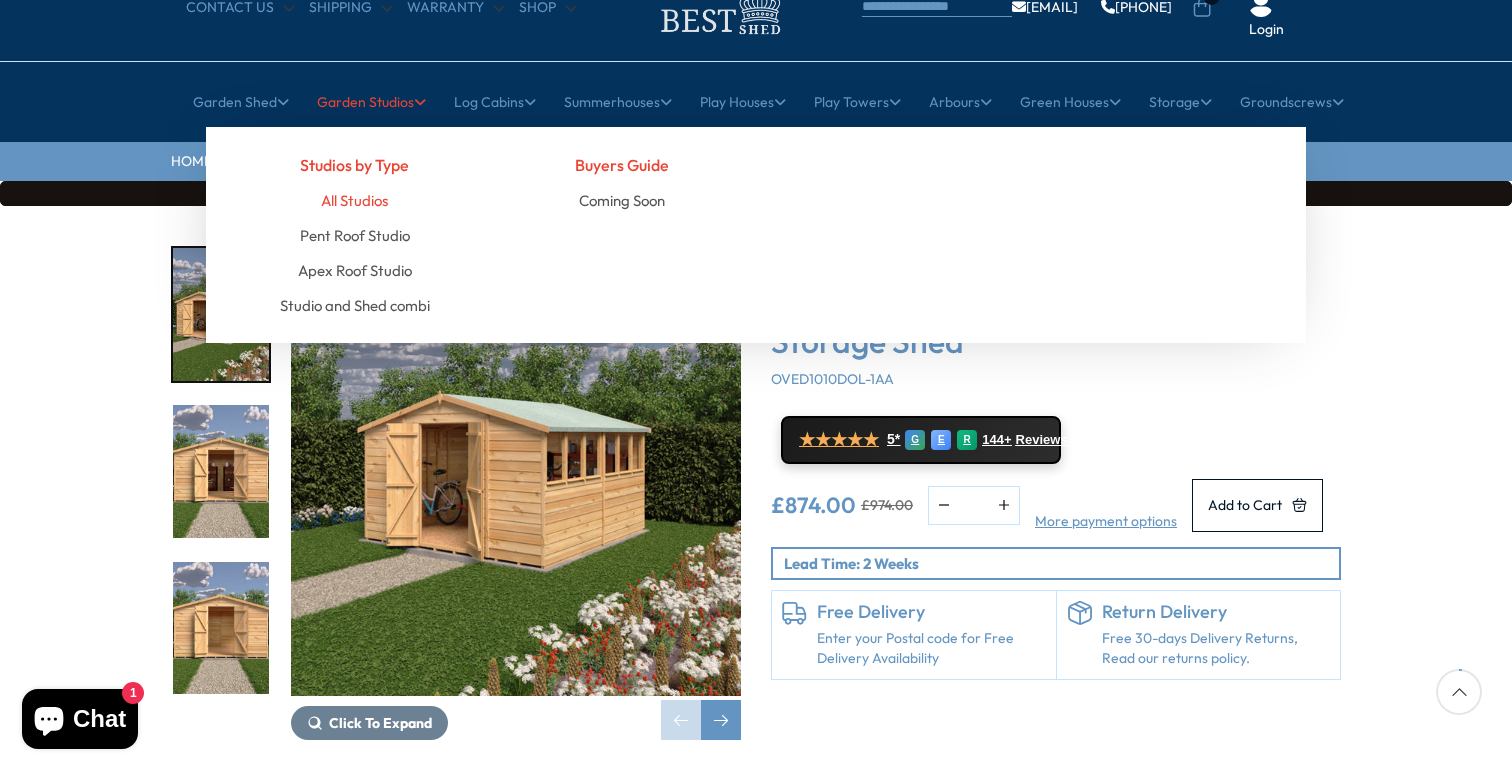 click on "All Studios" at bounding box center (354, 200) 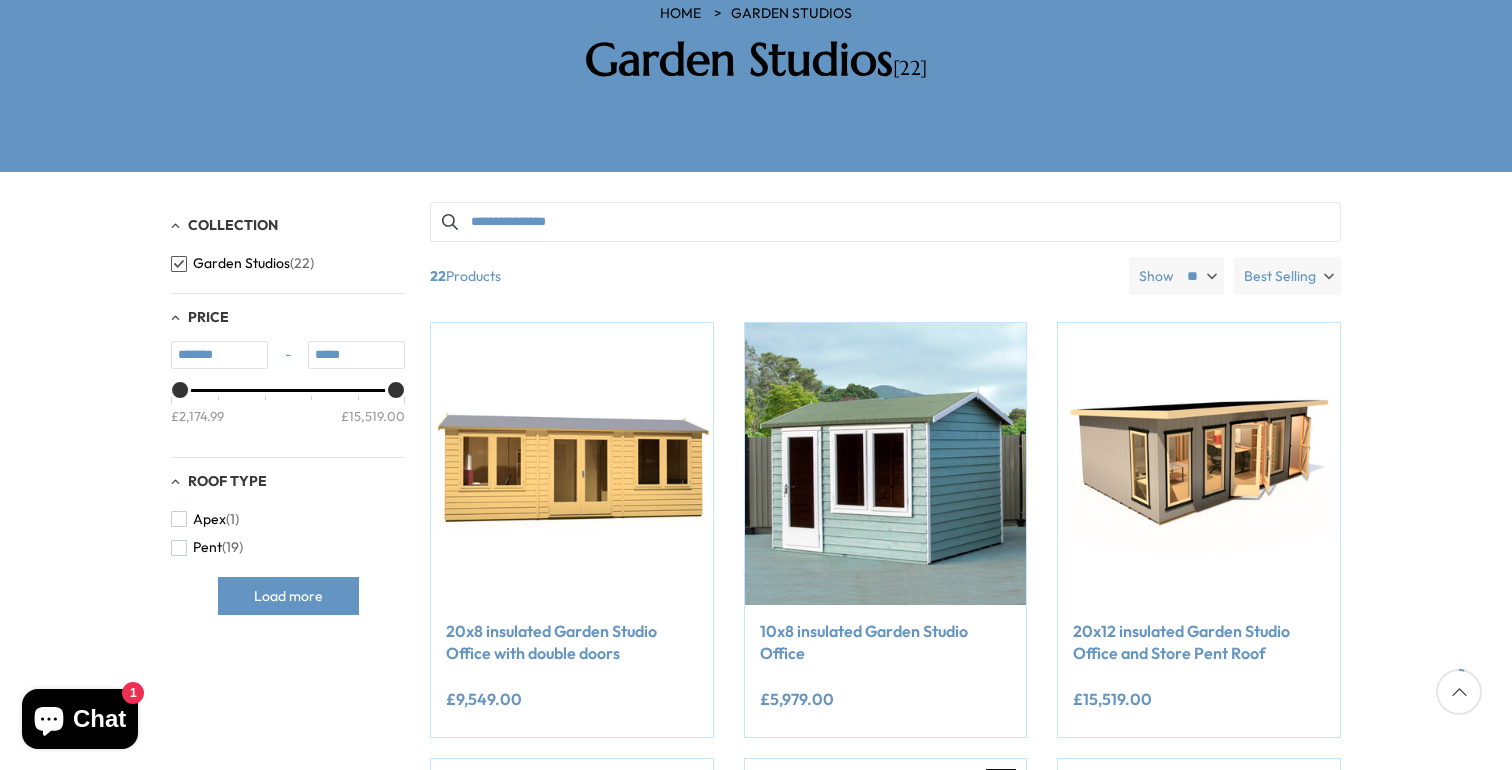scroll, scrollTop: 0, scrollLeft: 0, axis: both 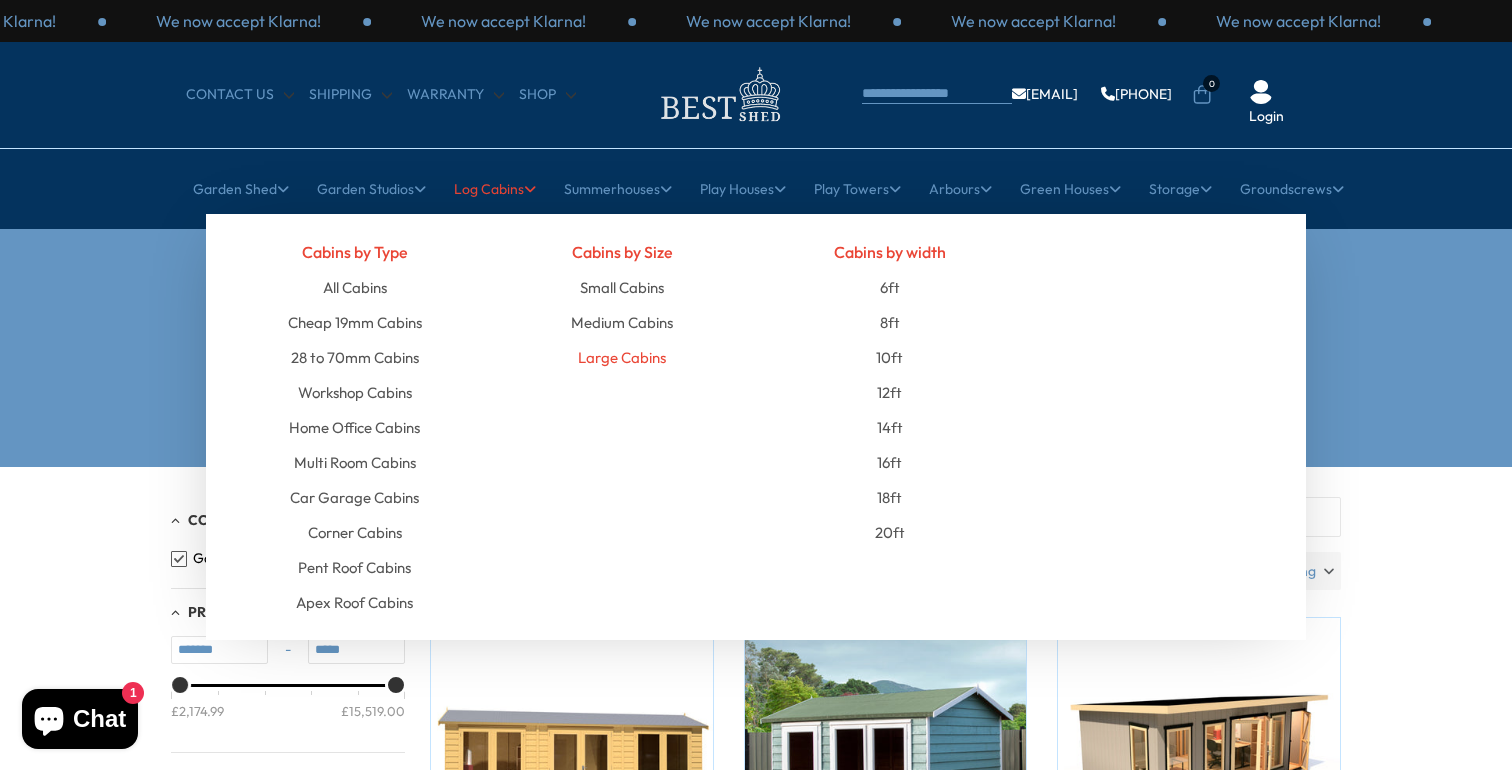 click on "Large Cabins" at bounding box center (622, 357) 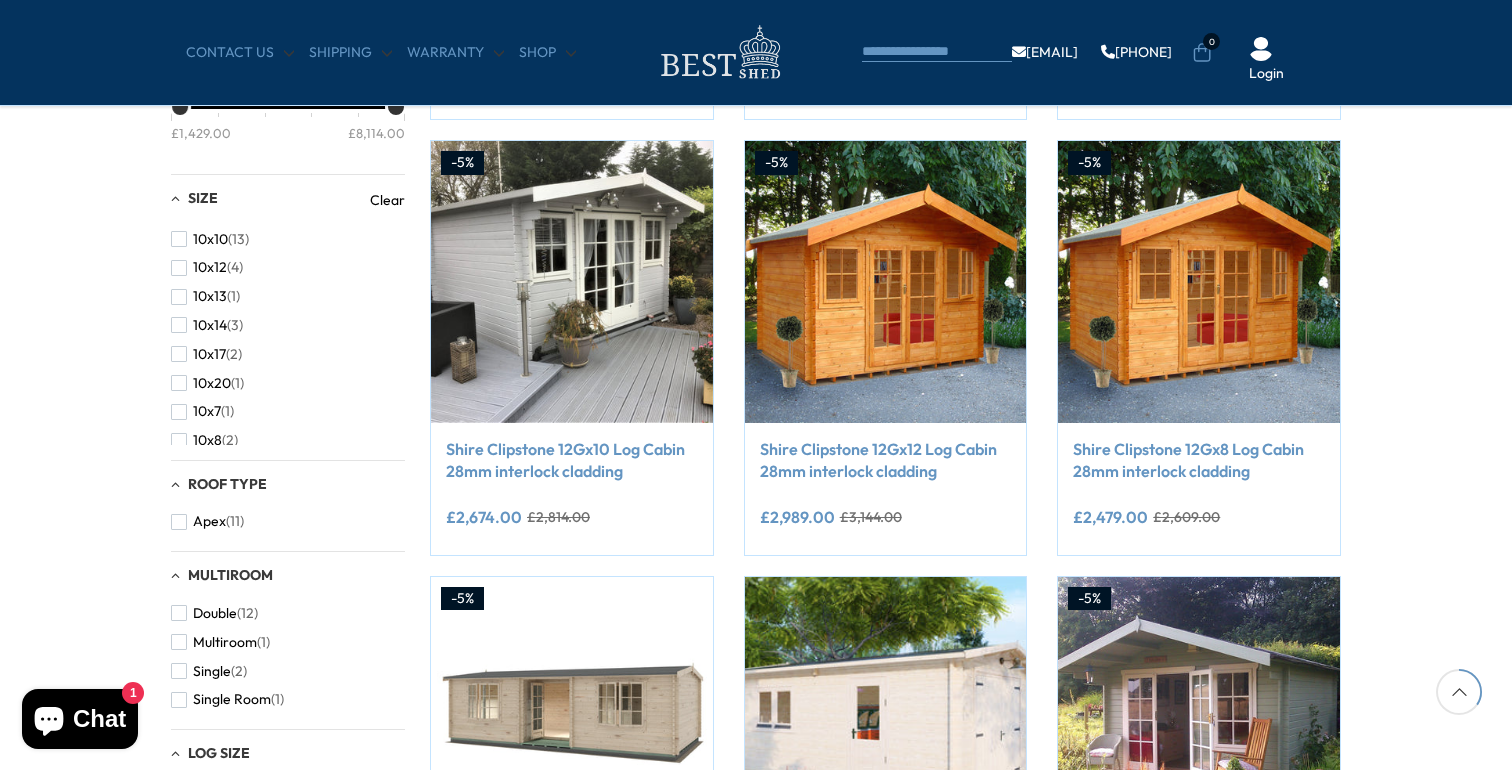 scroll, scrollTop: 812, scrollLeft: 0, axis: vertical 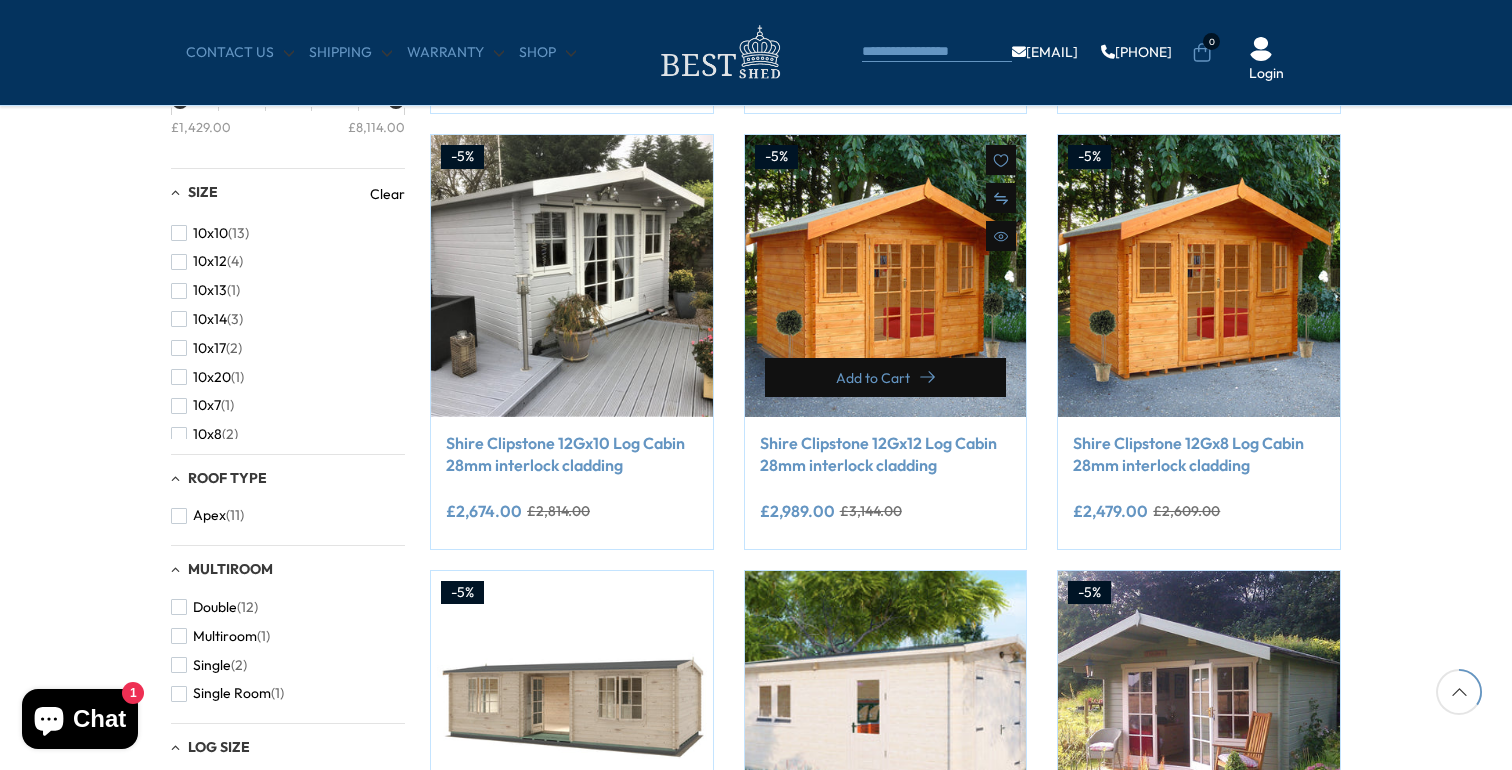 click on "Add to Cart" at bounding box center [886, 377] 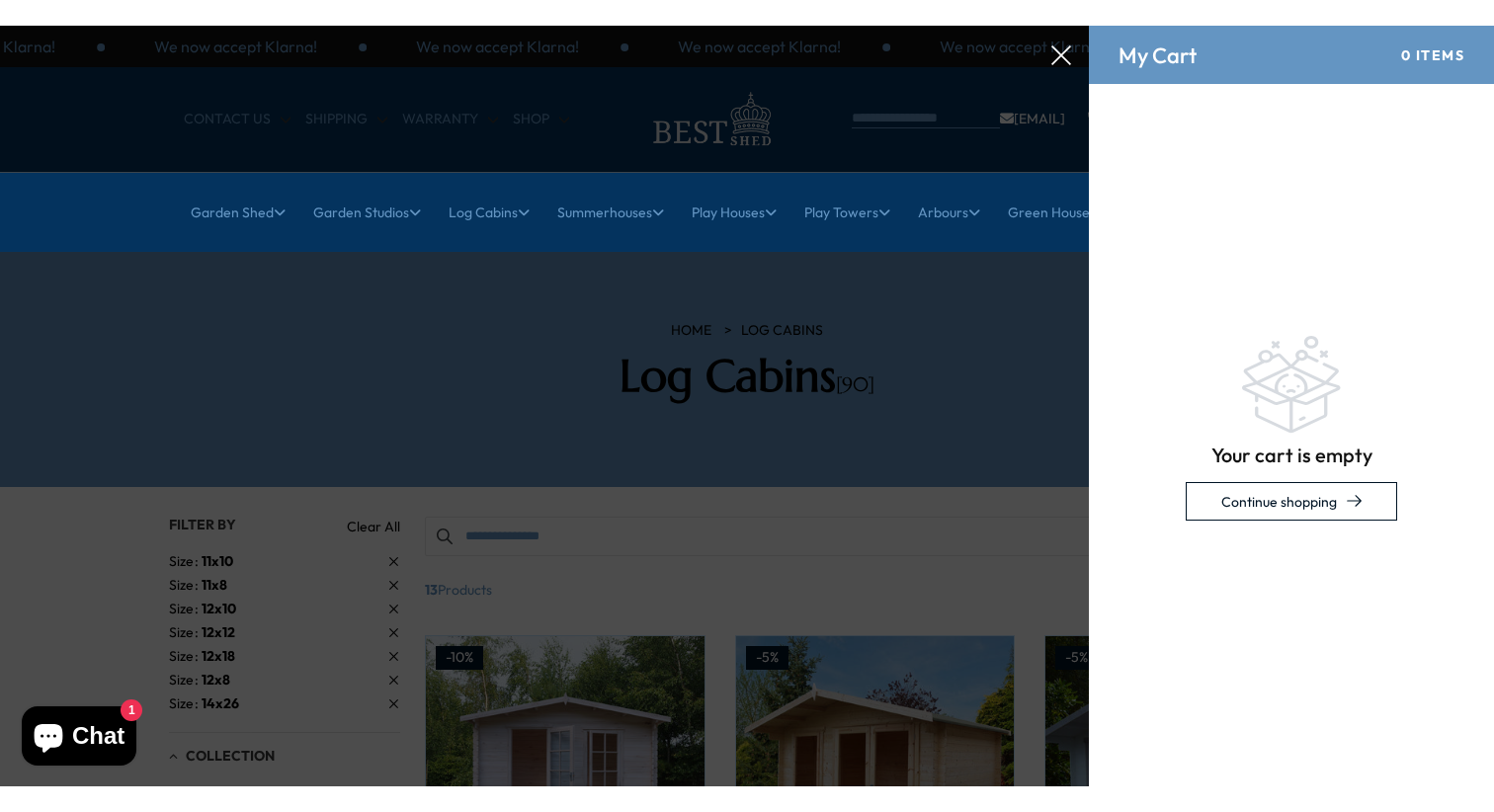 scroll, scrollTop: 0, scrollLeft: 0, axis: both 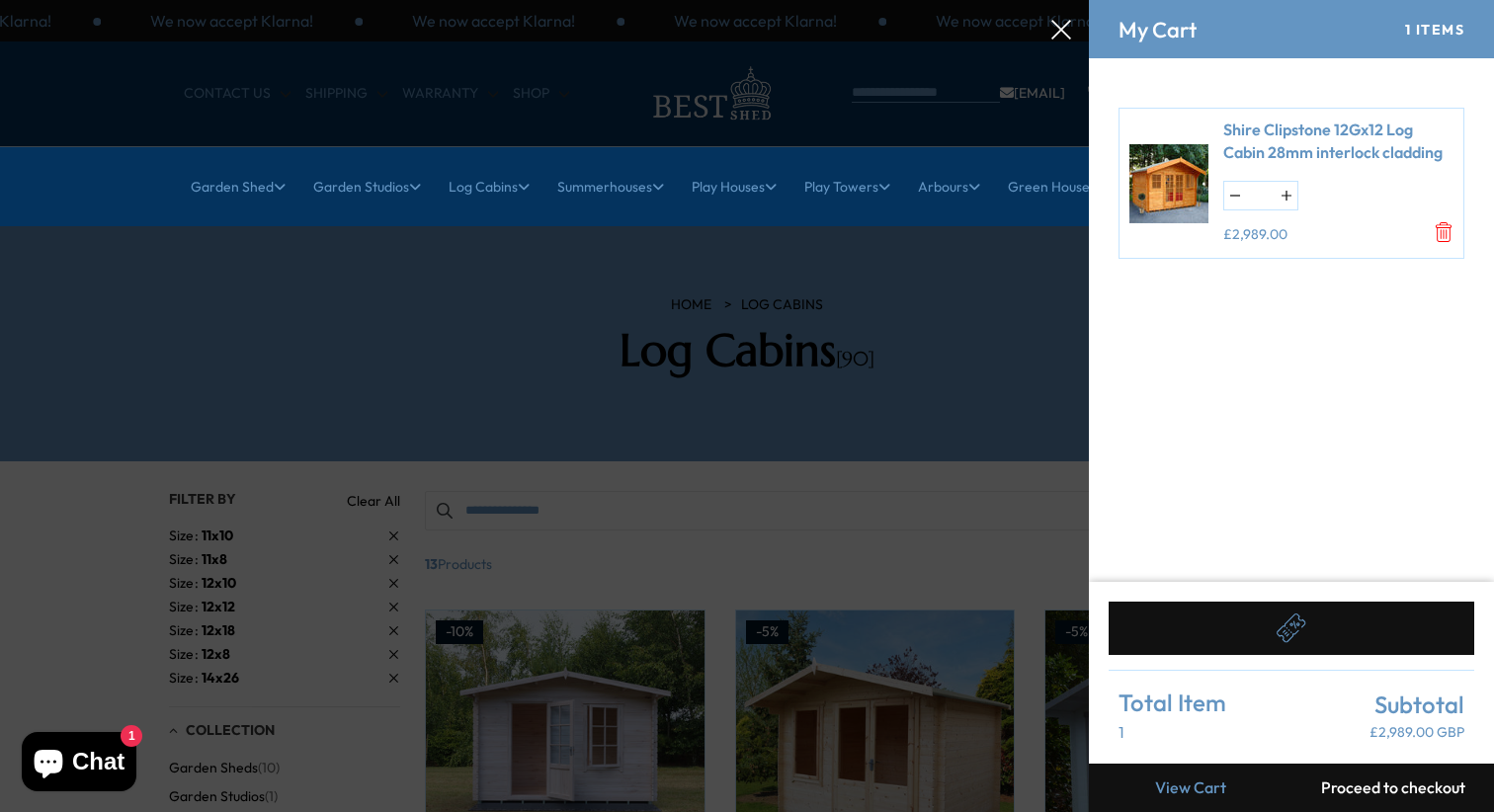 click at bounding box center (747, 0) 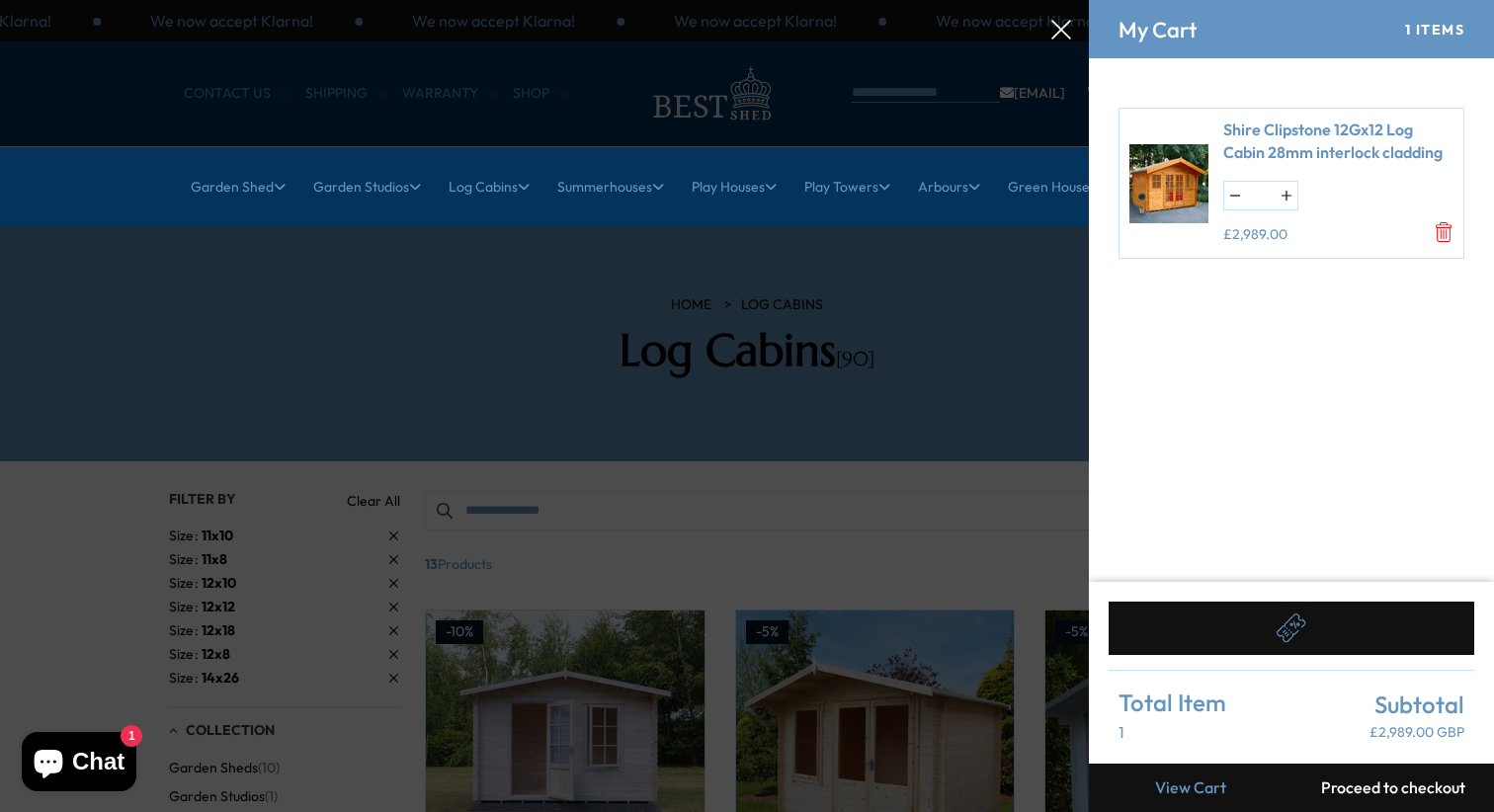 click at bounding box center [747, 0] 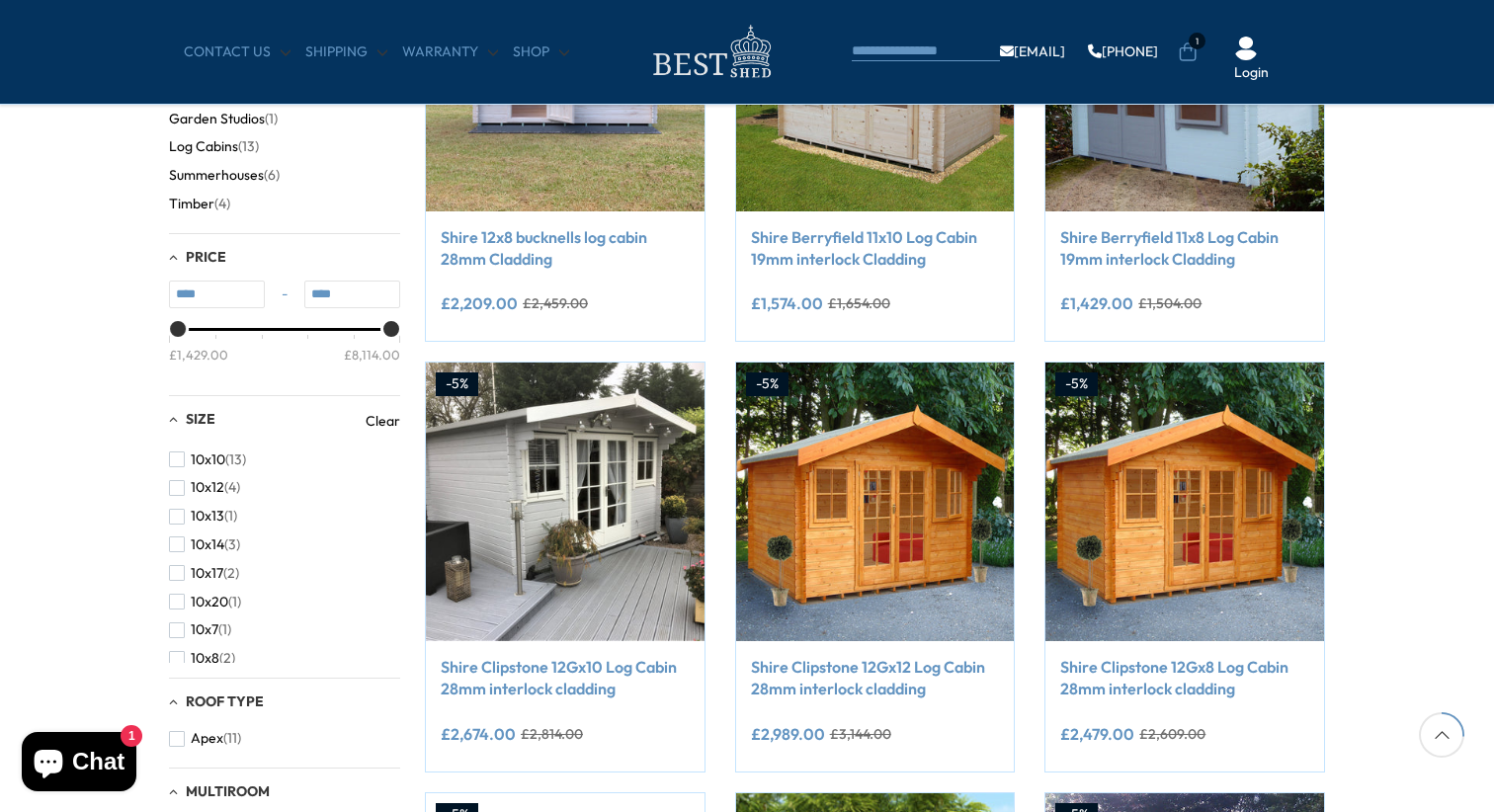scroll, scrollTop: 601, scrollLeft: 0, axis: vertical 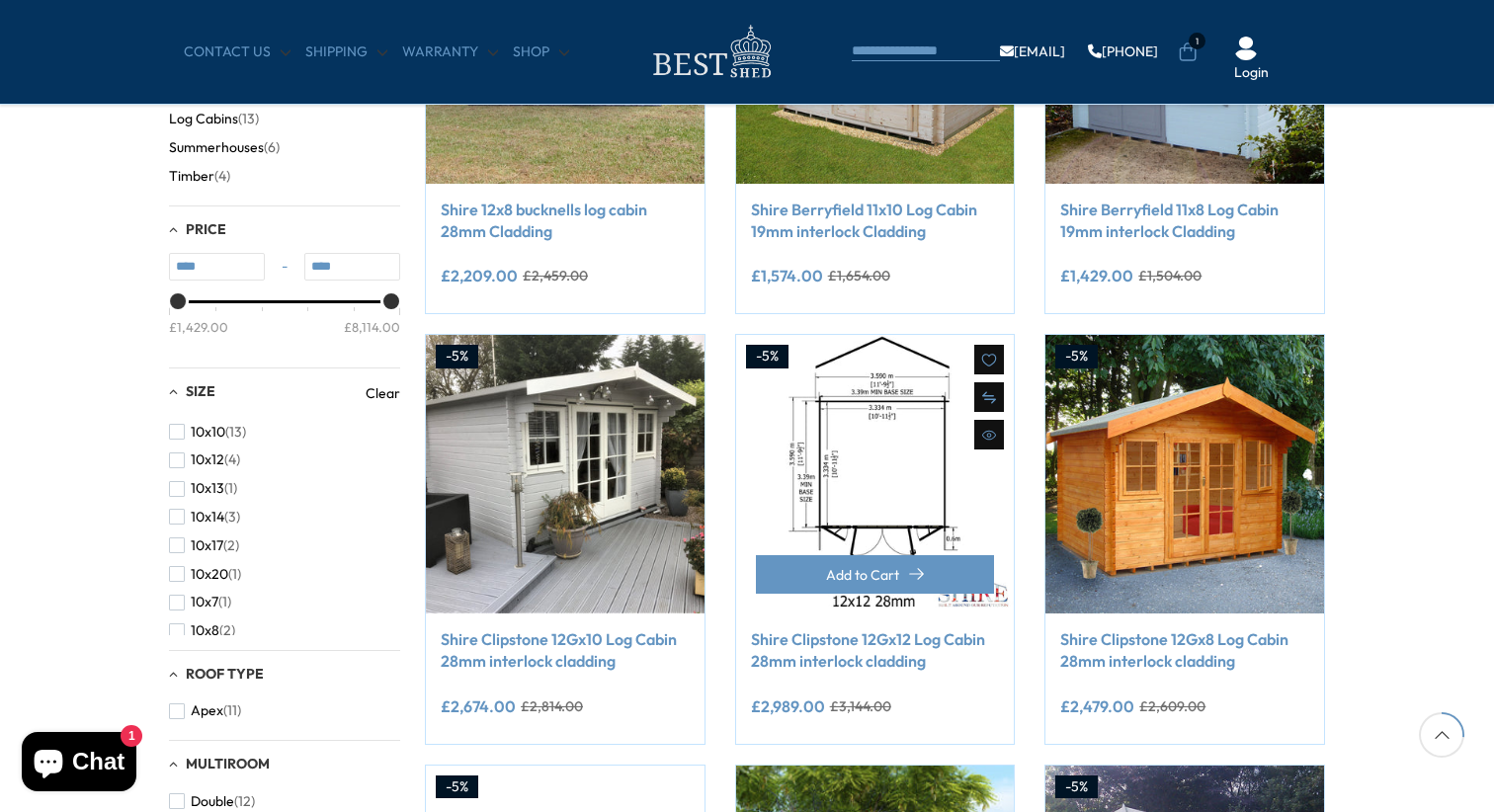 click at bounding box center [875, 474] 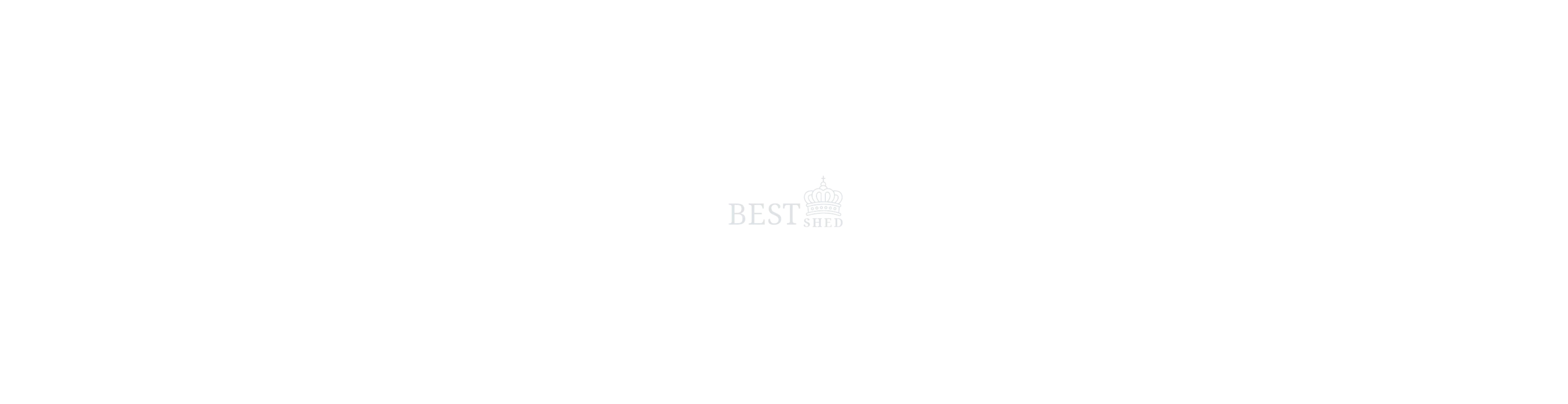 scroll, scrollTop: 0, scrollLeft: 0, axis: both 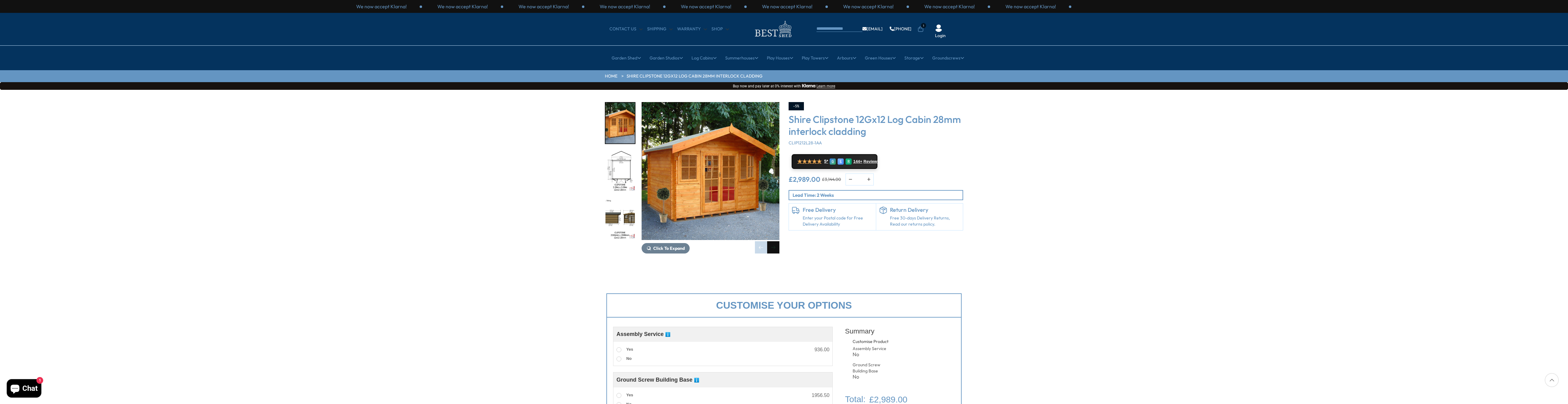 click at bounding box center [773, 247] 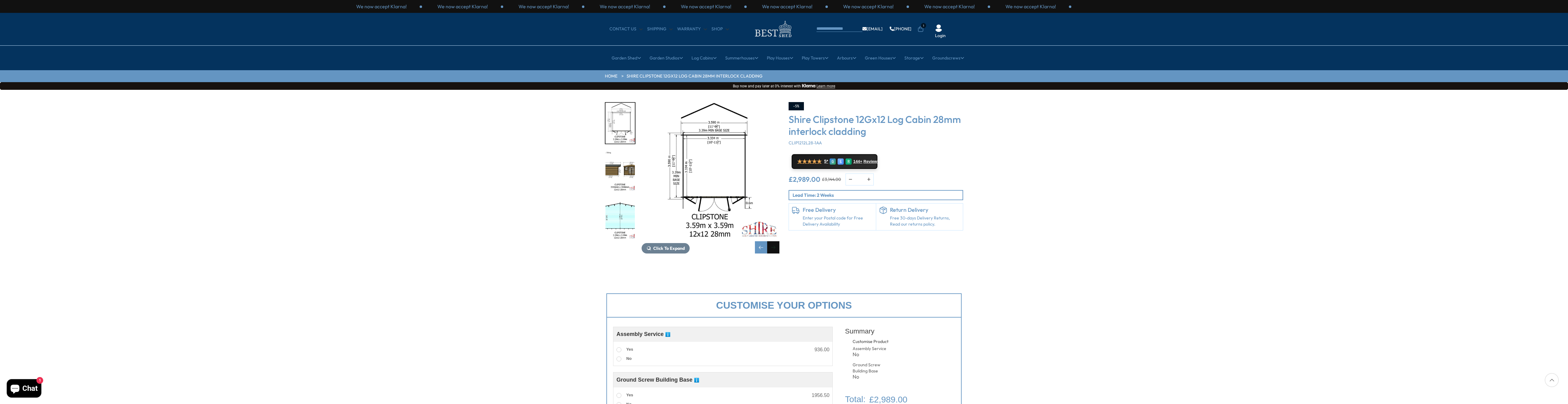 click at bounding box center (773, 247) 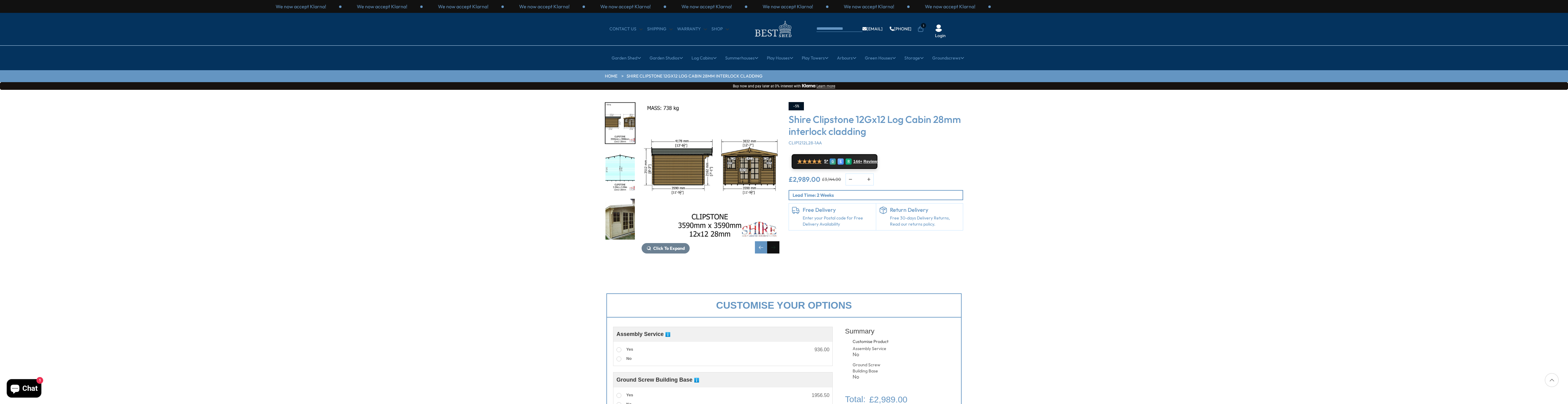 click at bounding box center [773, 247] 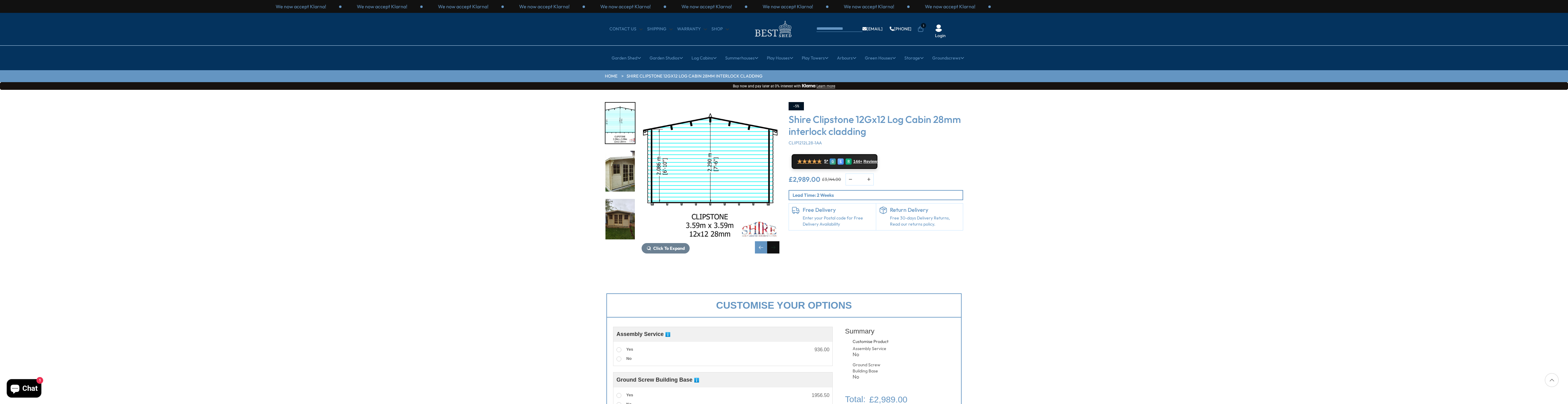 click at bounding box center (773, 247) 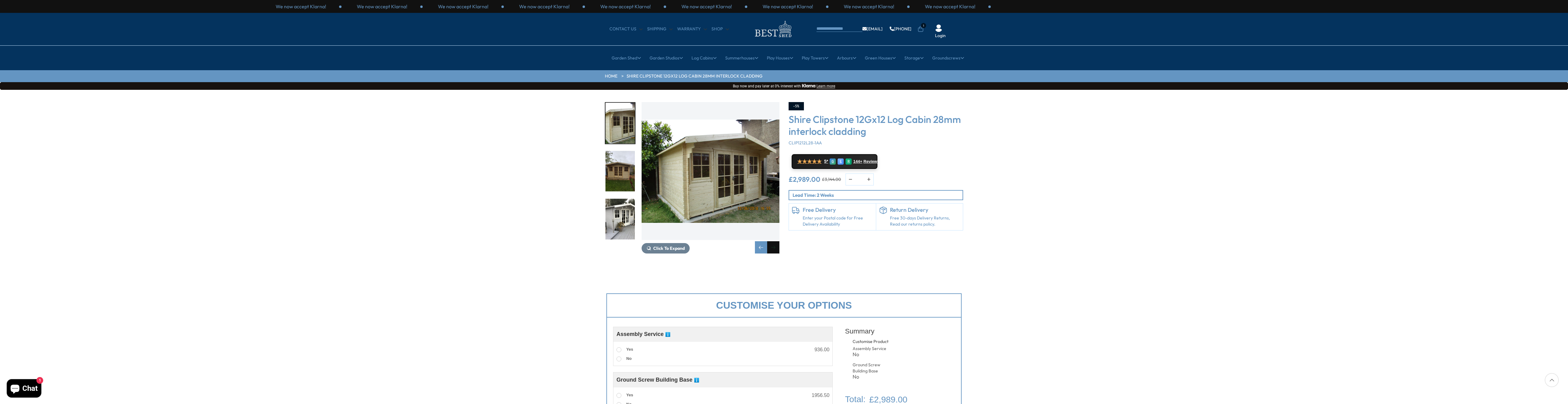 click at bounding box center [773, 247] 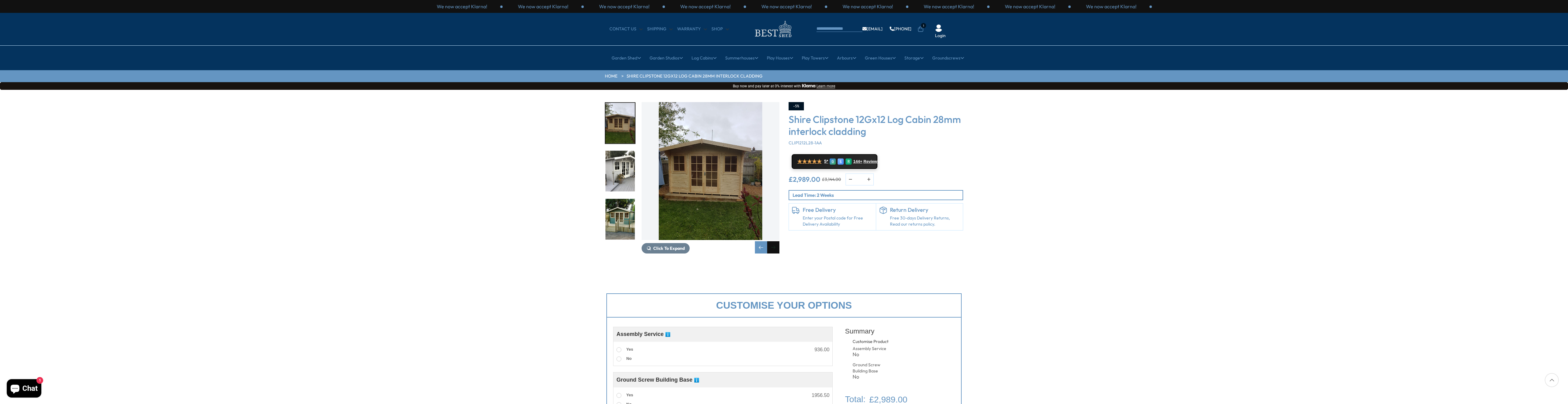 click at bounding box center (773, 247) 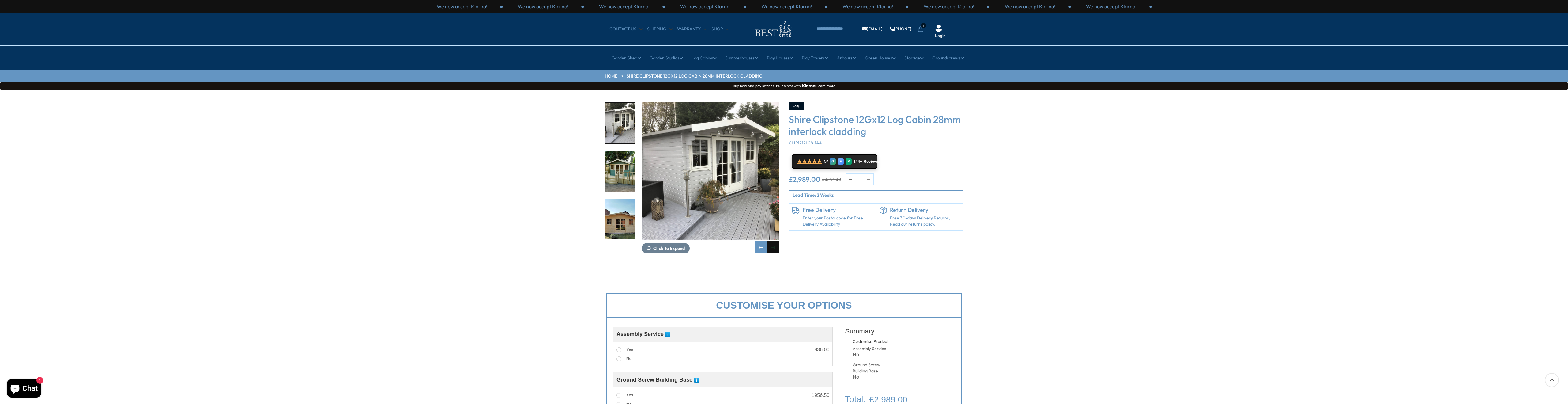 click at bounding box center (773, 247) 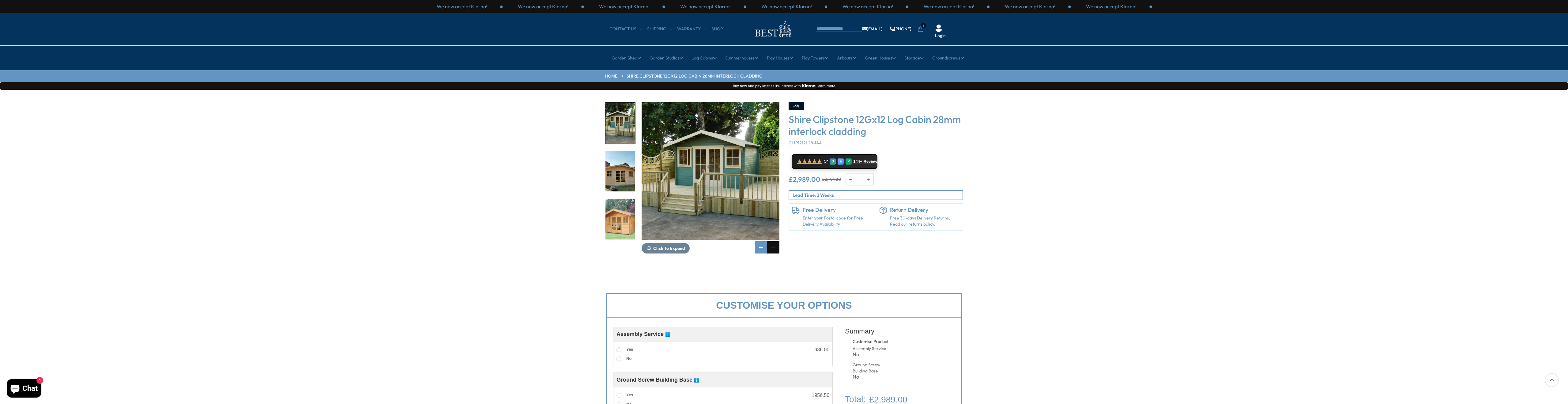 click at bounding box center (773, 247) 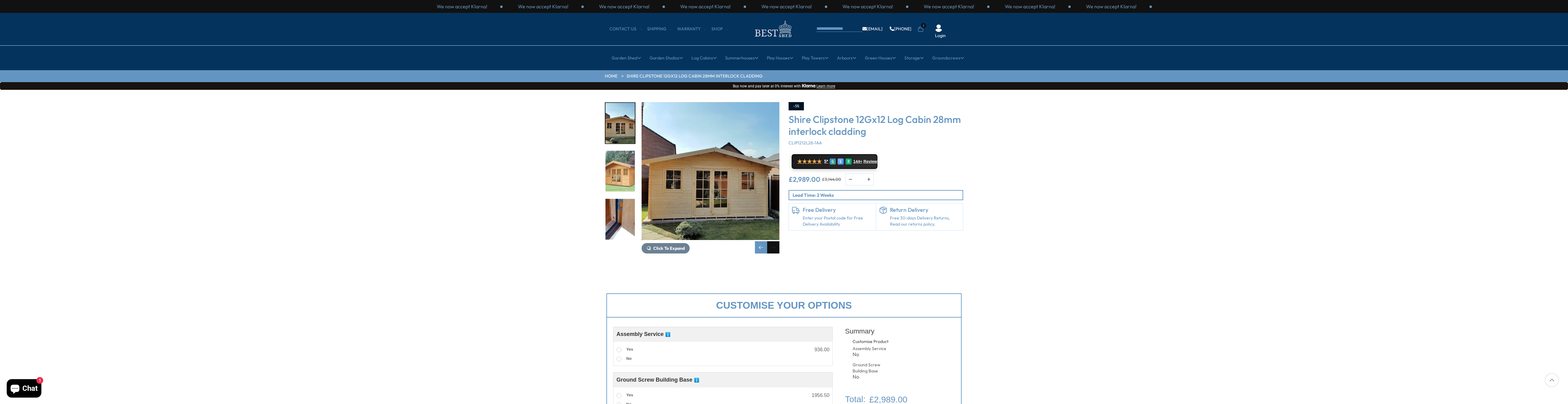 click at bounding box center (773, 247) 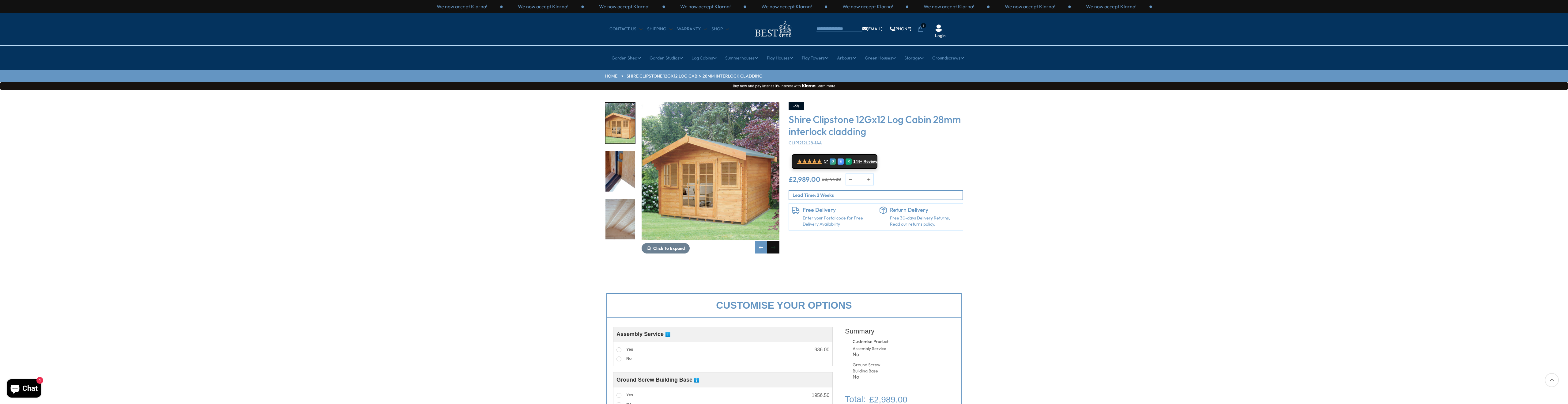 click at bounding box center [773, 247] 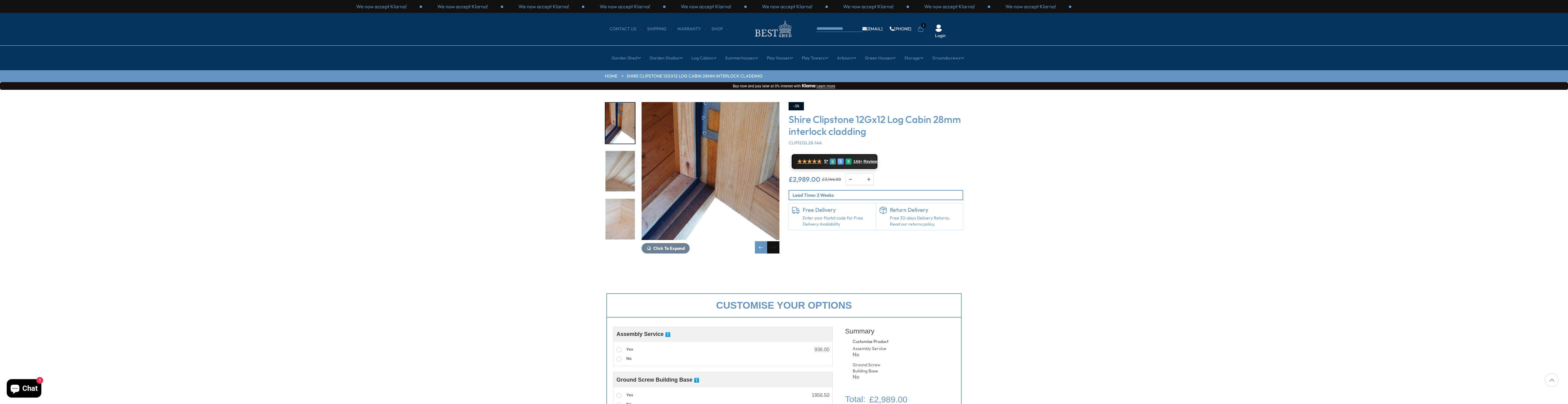 click at bounding box center [773, 247] 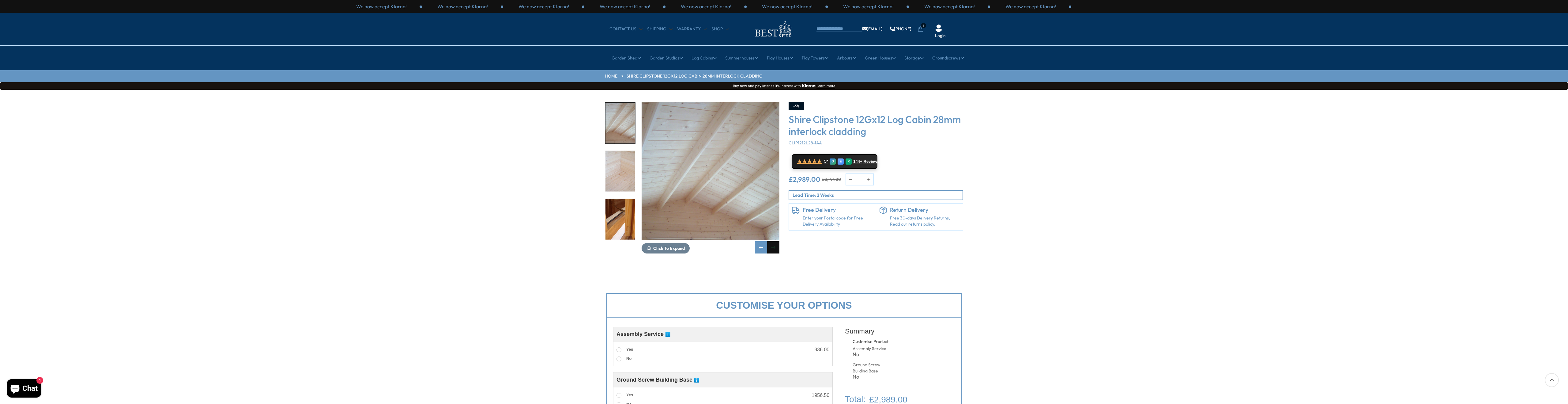 click at bounding box center (773, 247) 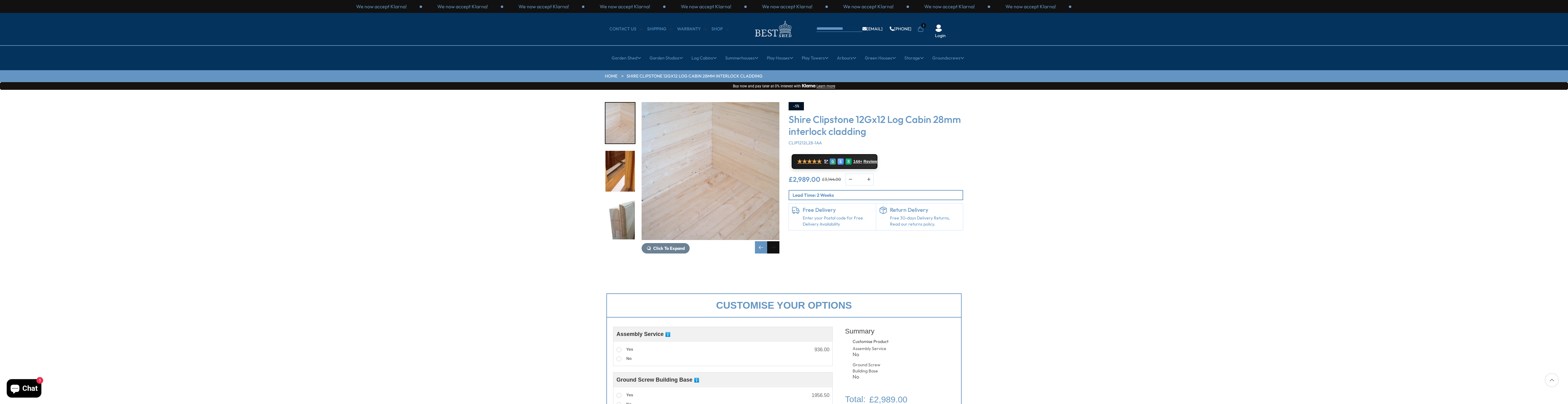 click at bounding box center [773, 247] 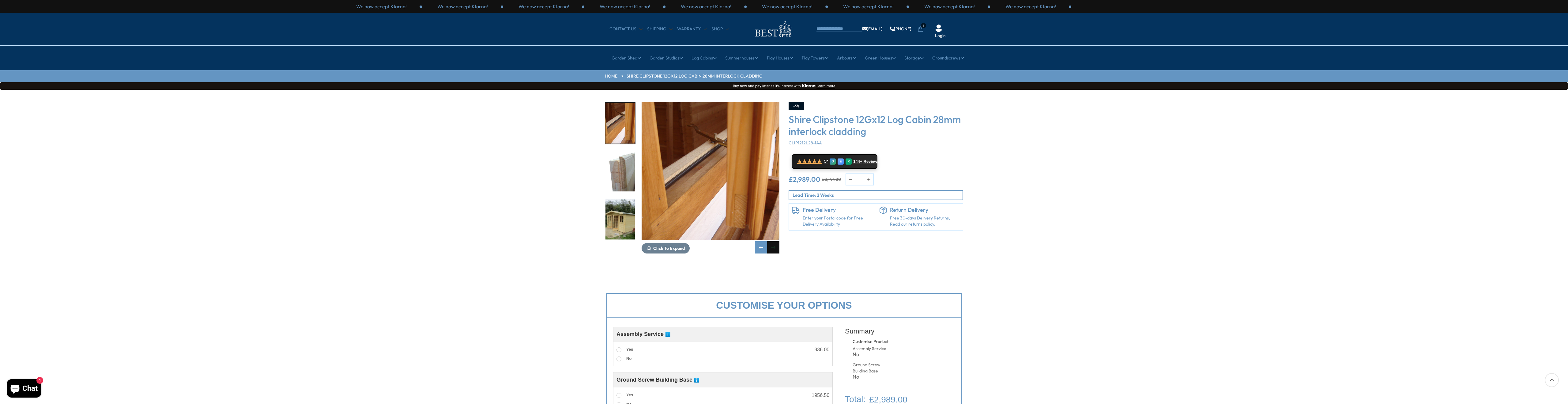 click at bounding box center (773, 247) 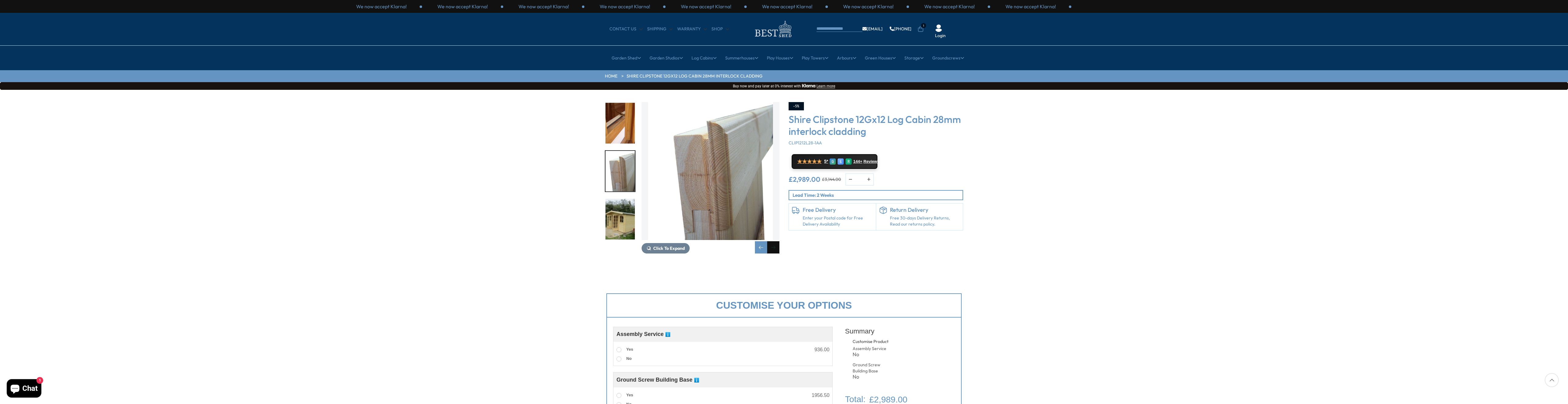 click at bounding box center (773, 247) 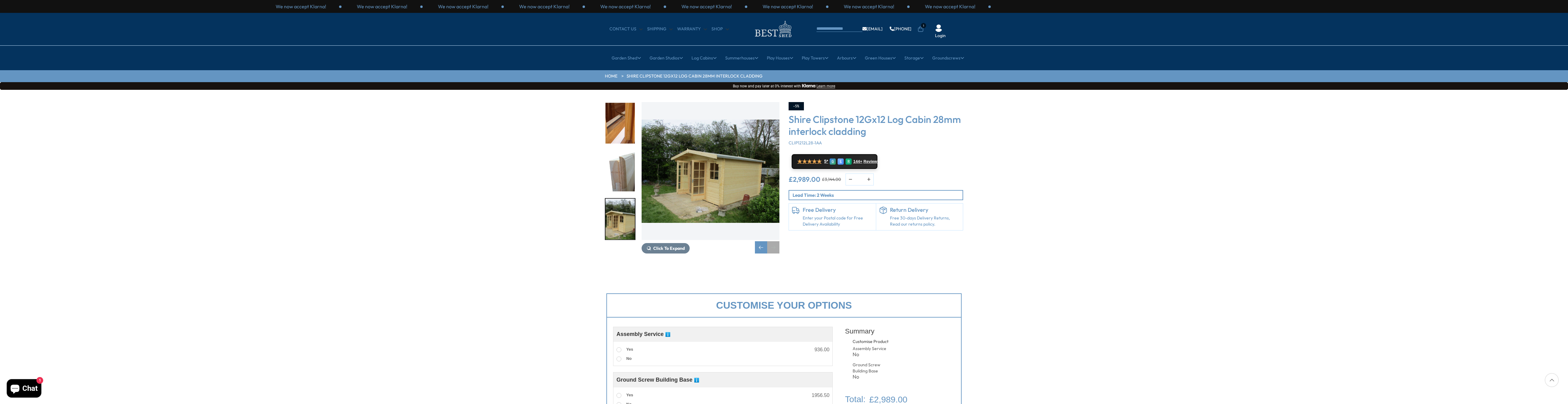 click at bounding box center (773, 247) 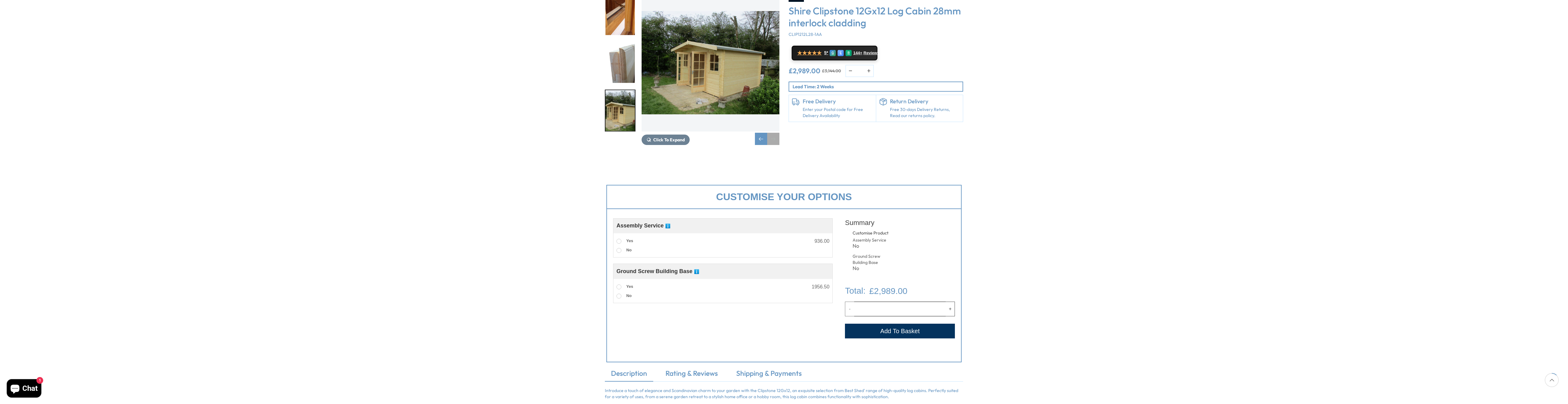 scroll, scrollTop: 112, scrollLeft: 0, axis: vertical 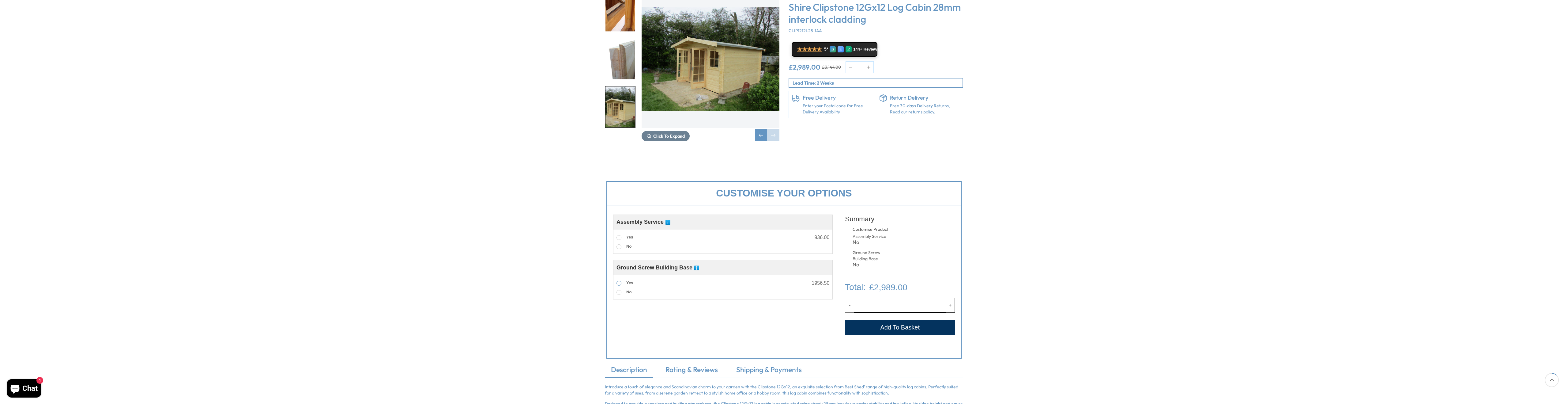 click at bounding box center (619, 283) 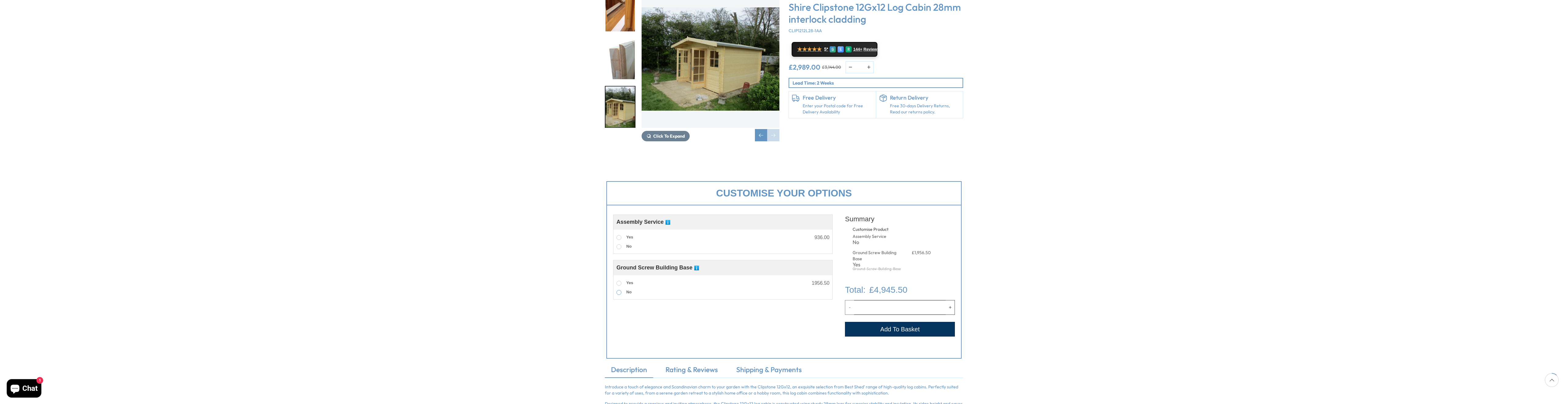 click at bounding box center [619, 292] 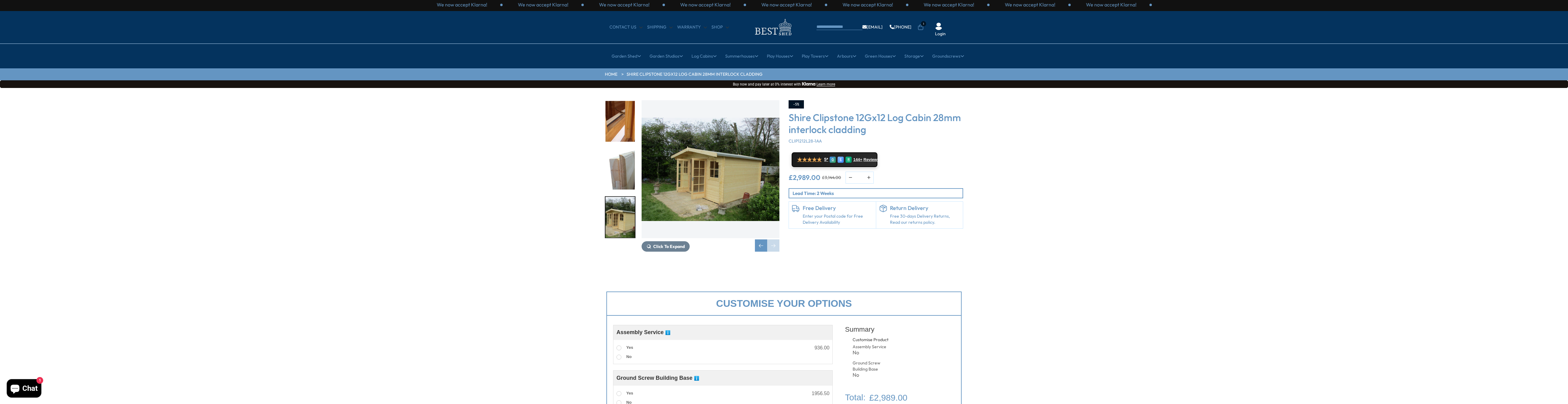 scroll, scrollTop: 0, scrollLeft: 0, axis: both 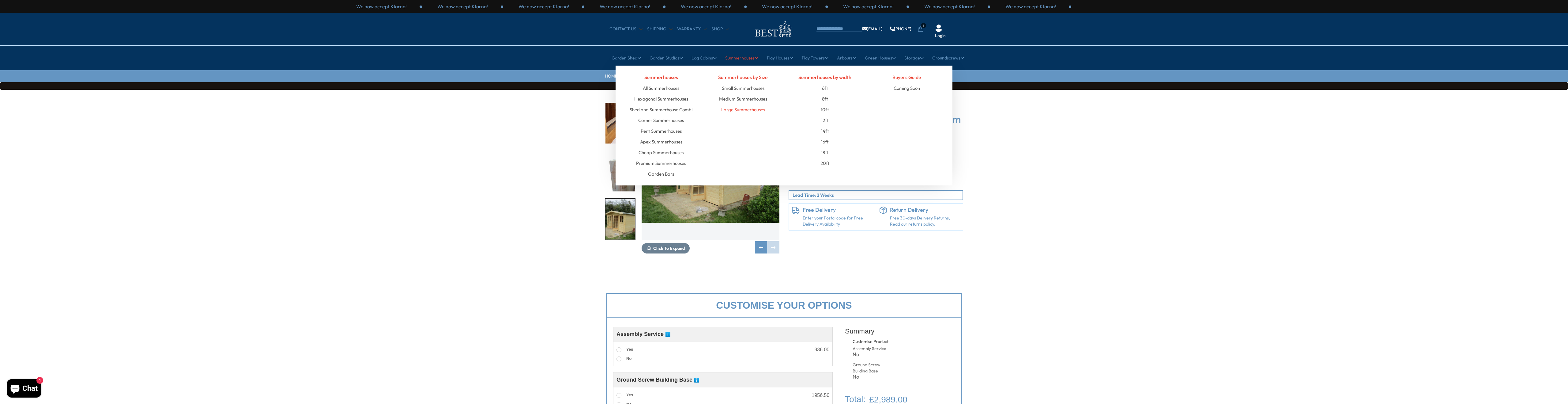 click on "Large Summerhouses" at bounding box center [743, 109] 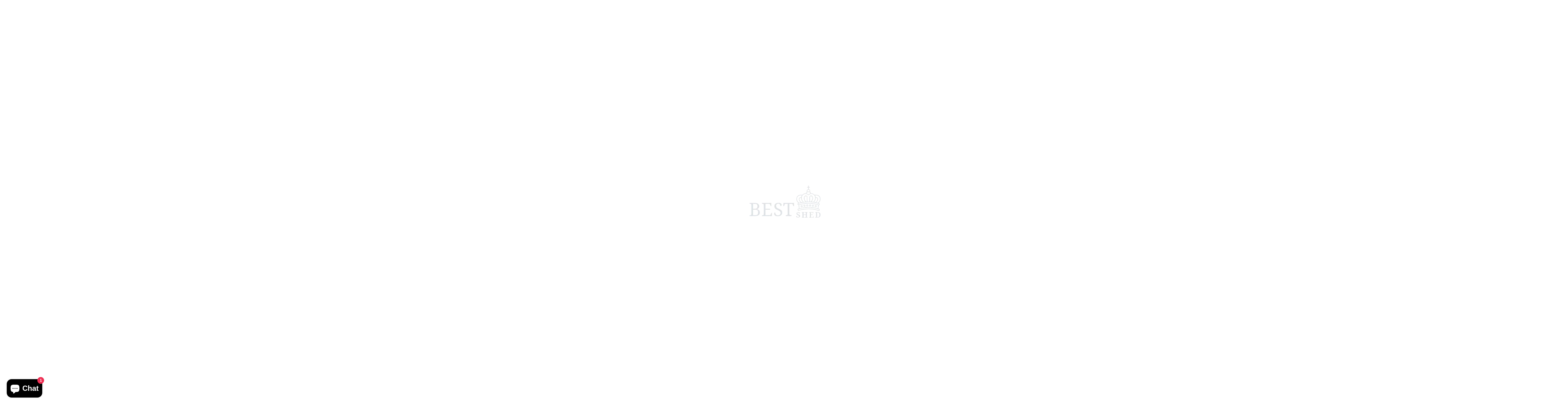 scroll, scrollTop: 0, scrollLeft: 0, axis: both 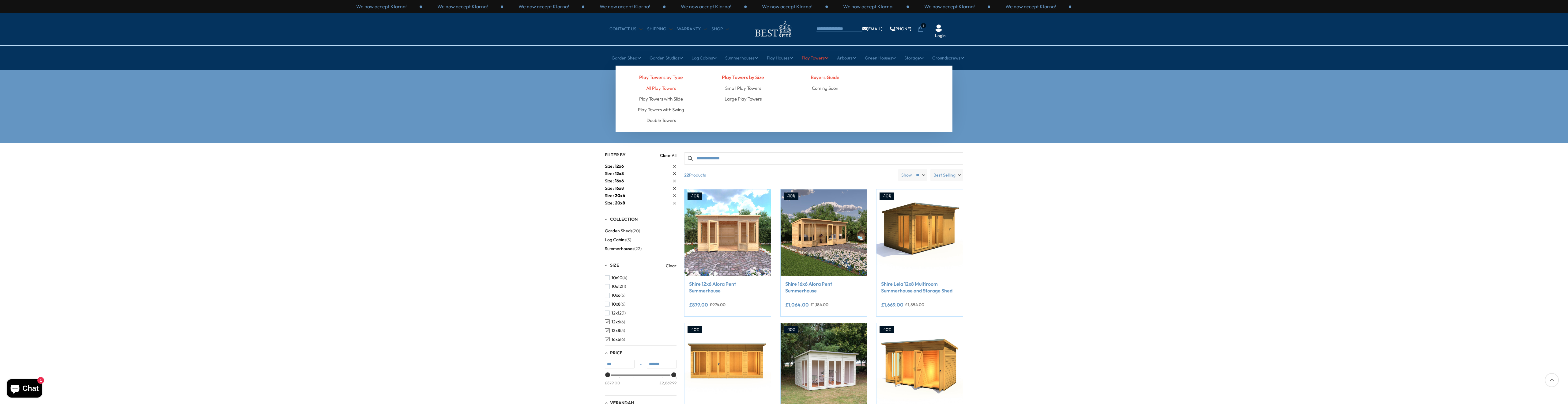 click on "All Play Towers" at bounding box center (661, 88) 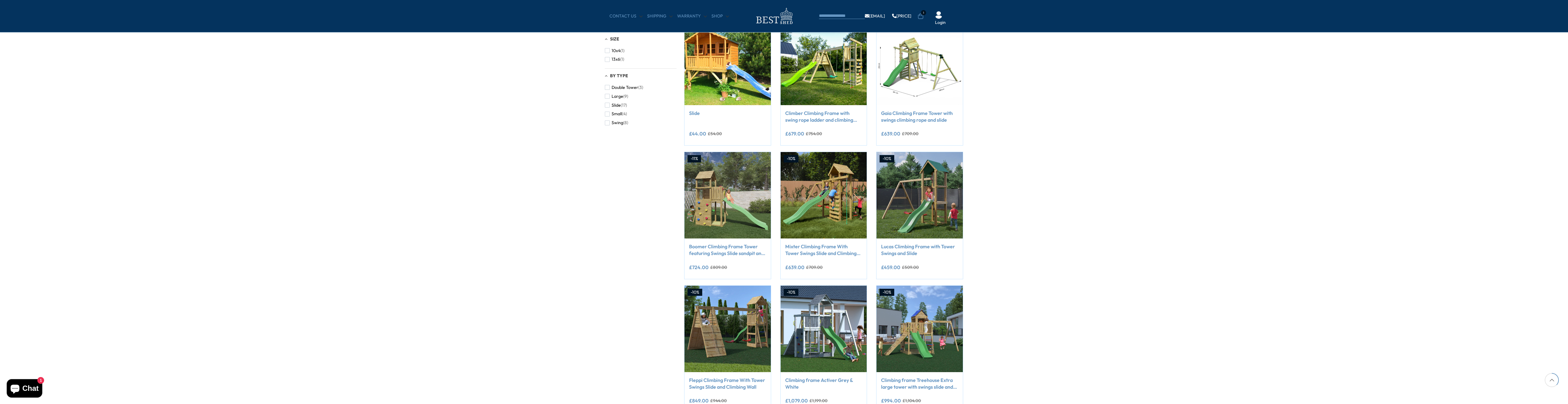 scroll, scrollTop: 0, scrollLeft: 0, axis: both 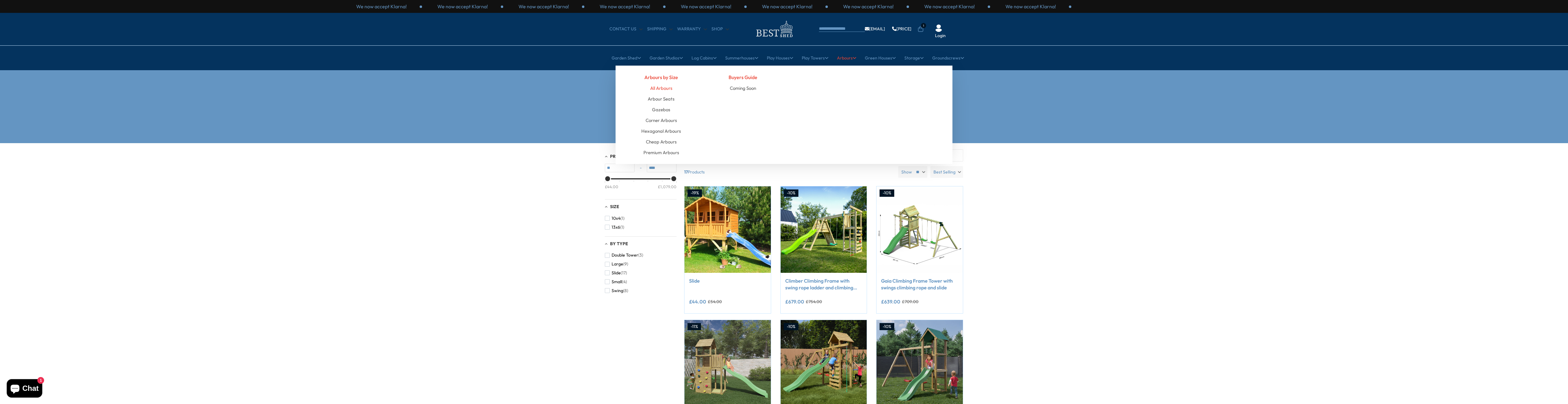 click on "All Arbours" at bounding box center [661, 88] 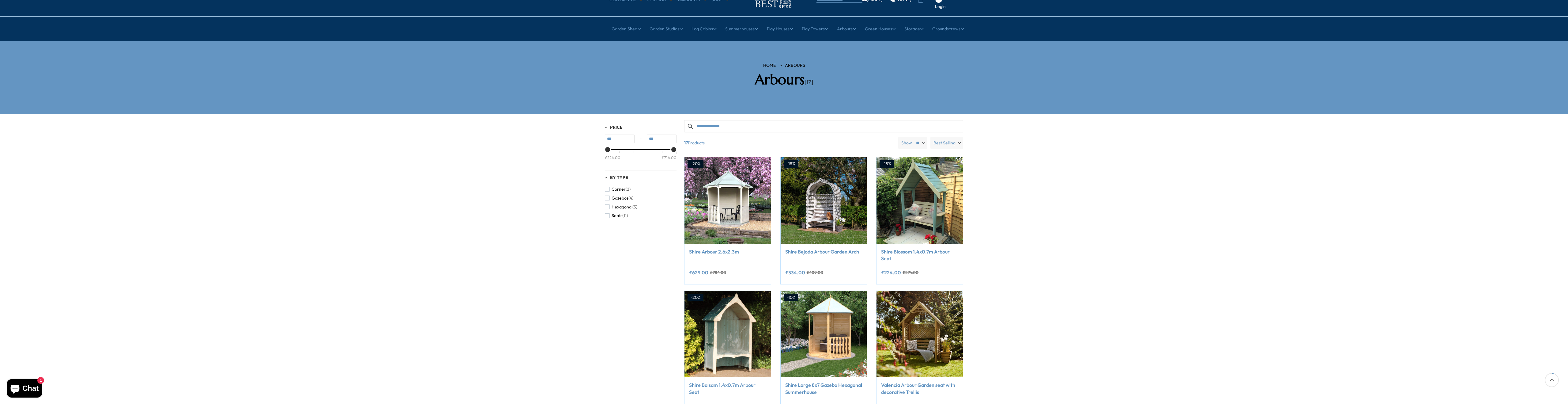 scroll, scrollTop: 31, scrollLeft: 0, axis: vertical 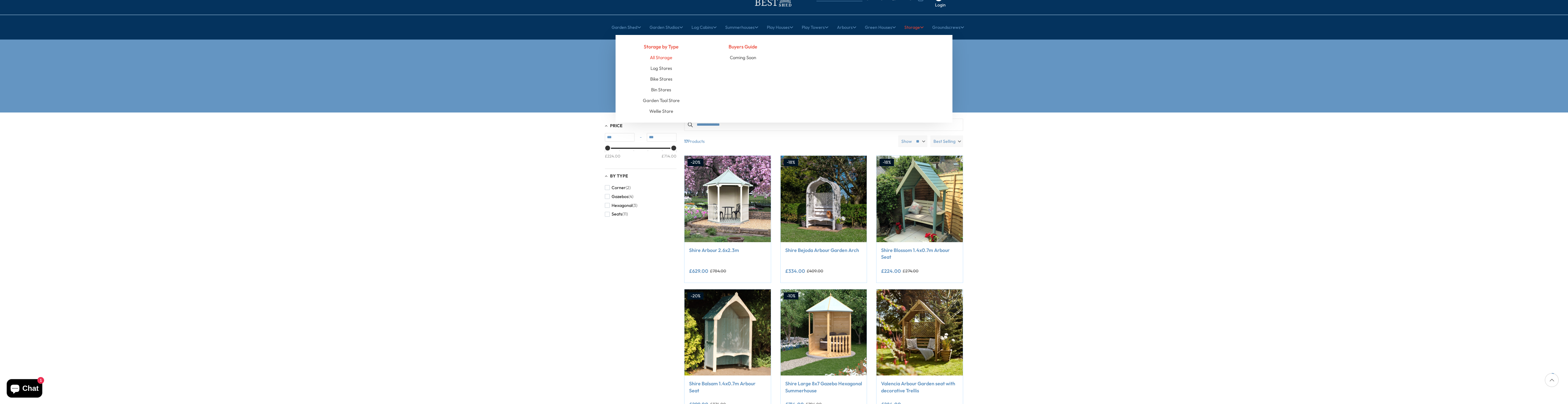 click on "All Storage" at bounding box center [661, 57] 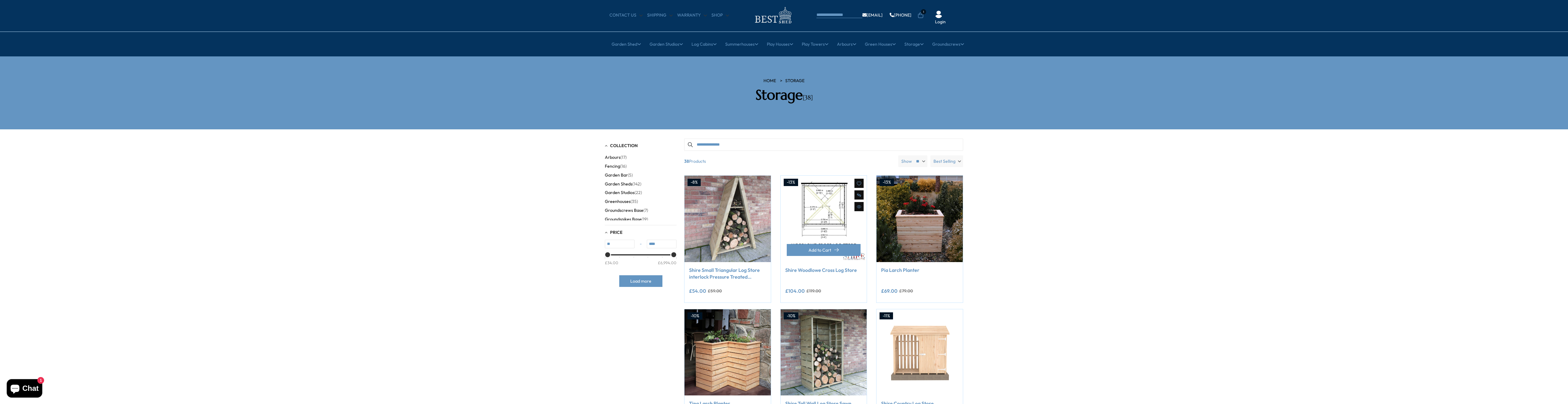 scroll, scrollTop: 13, scrollLeft: 0, axis: vertical 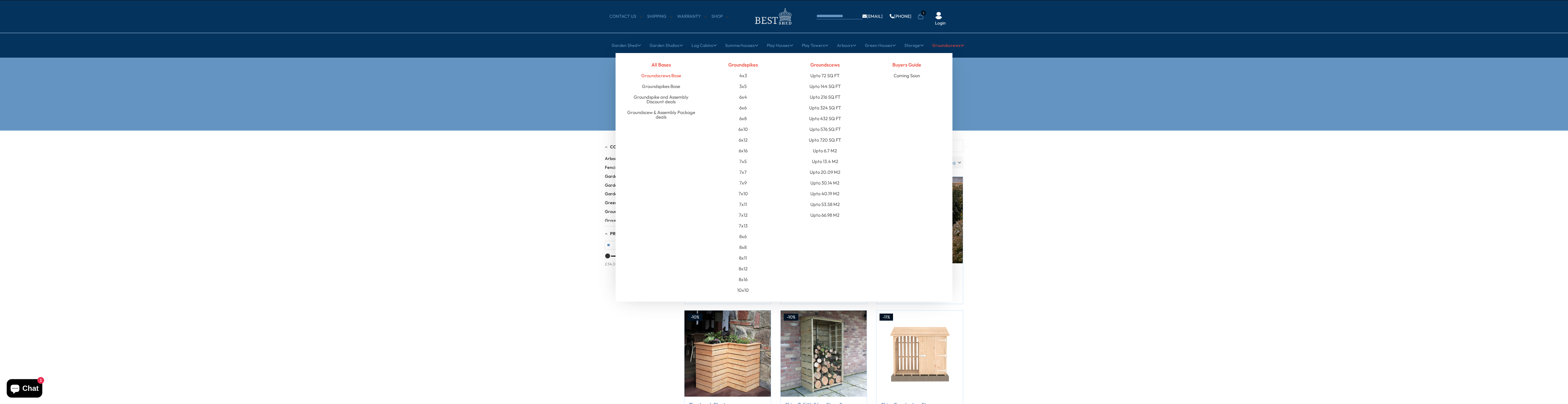 click on "Groundscrews Base" at bounding box center (661, 75) 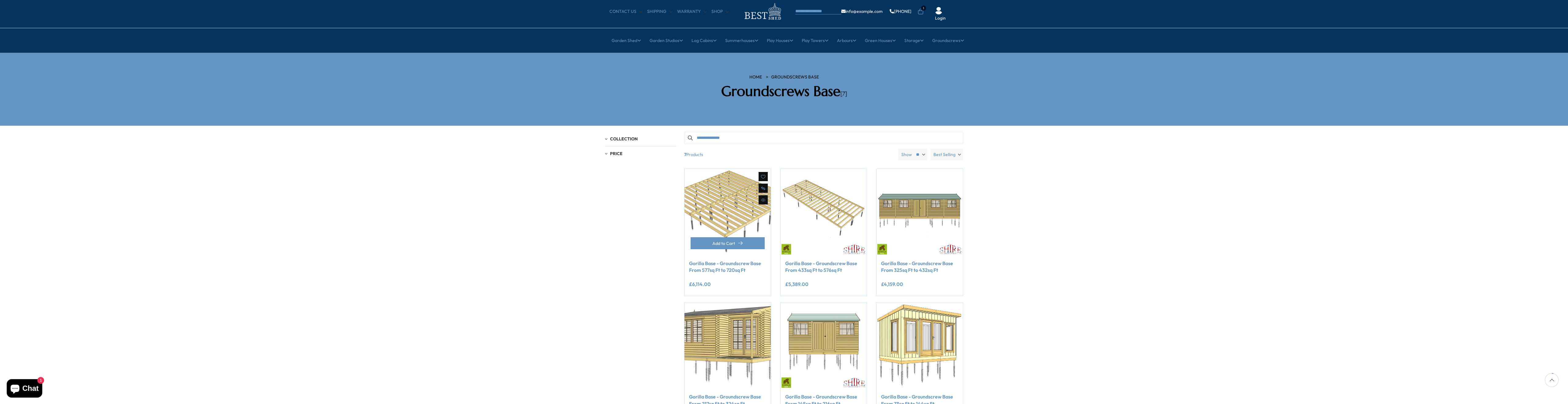scroll, scrollTop: 0, scrollLeft: 0, axis: both 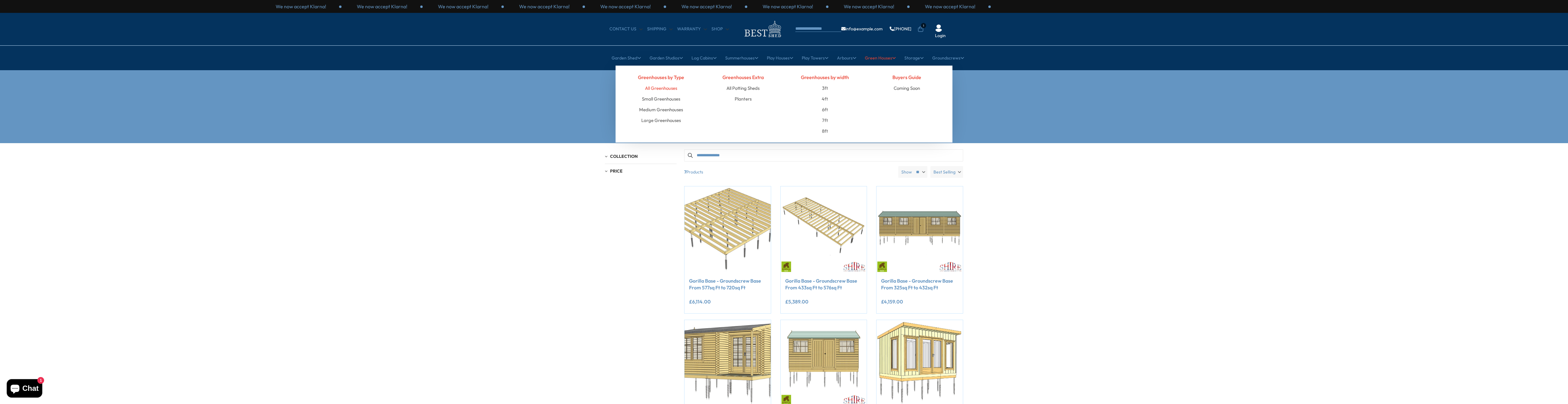 click on "All Greenhouses" at bounding box center (661, 88) 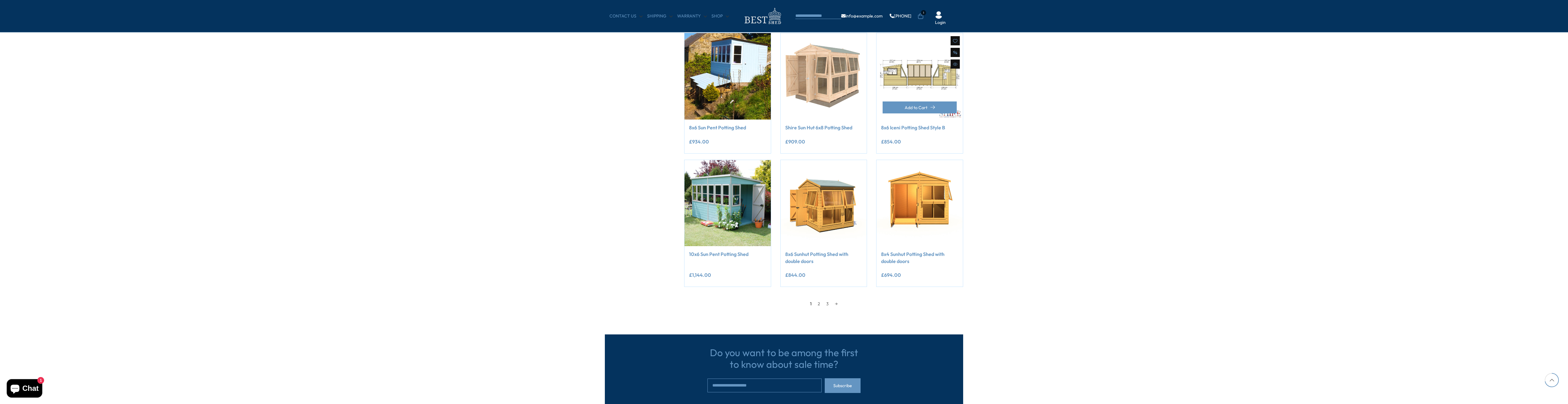 scroll, scrollTop: 387, scrollLeft: 0, axis: vertical 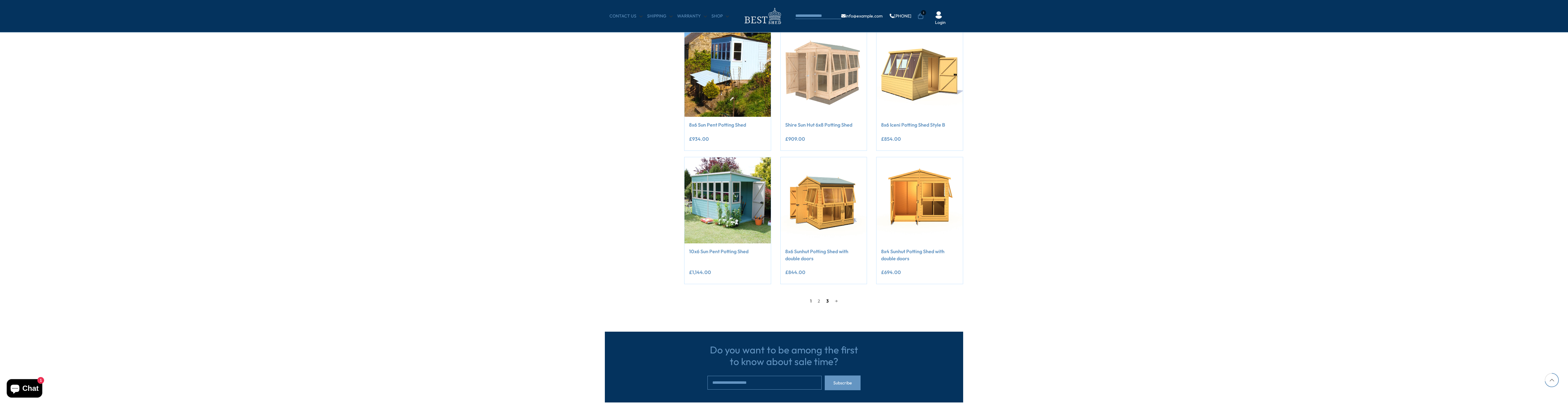 click on "3" at bounding box center [827, 301] 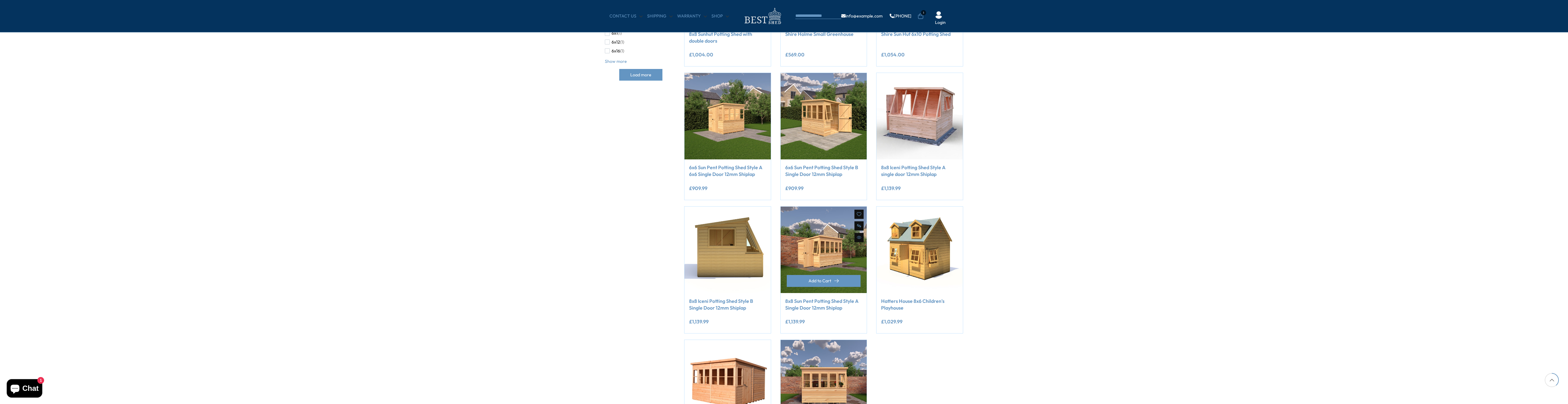 scroll, scrollTop: 218, scrollLeft: 0, axis: vertical 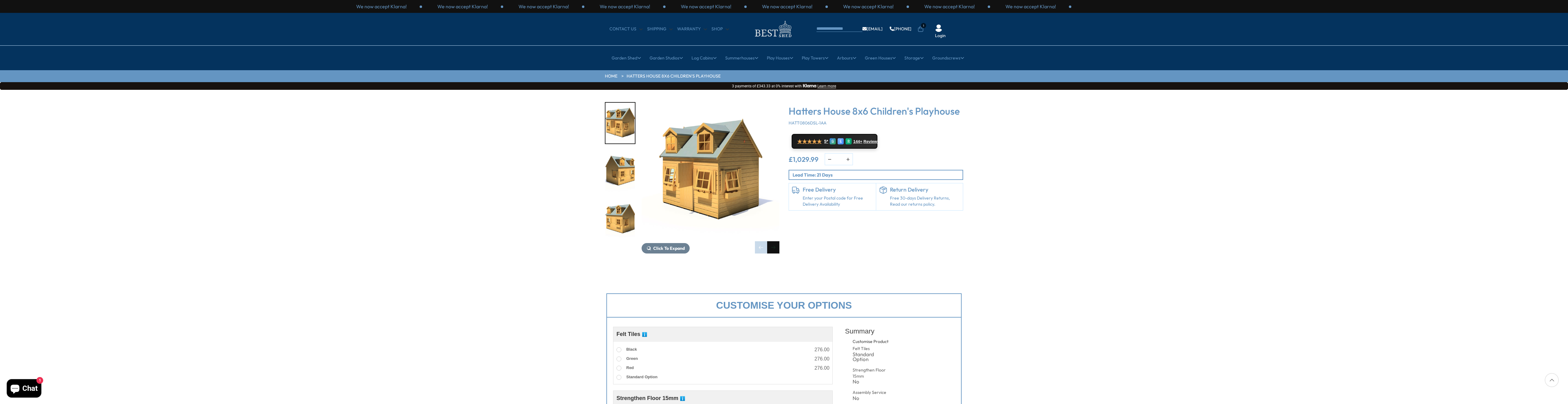 click at bounding box center [773, 247] 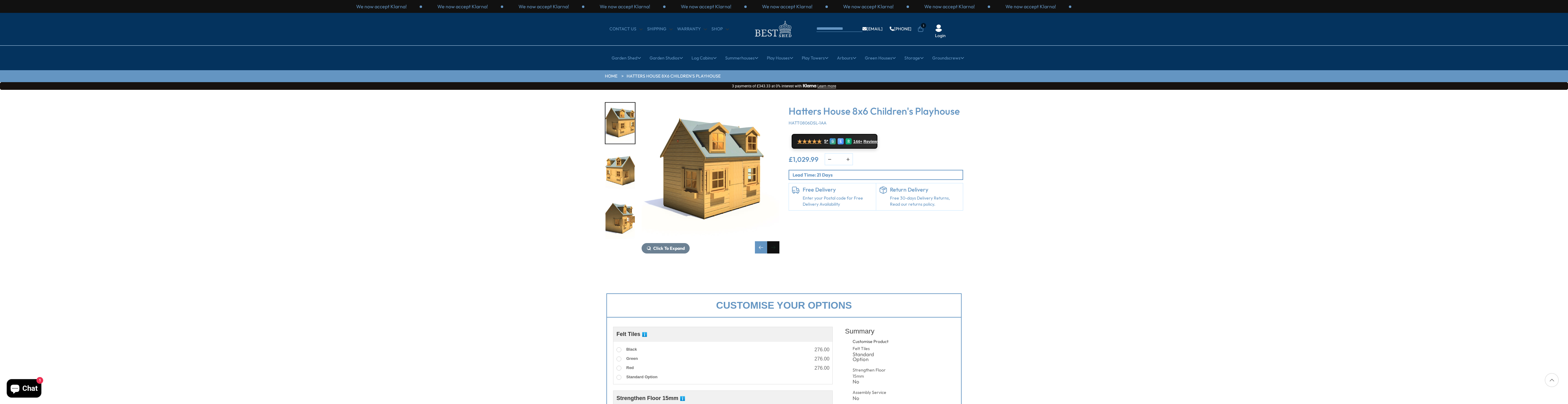 click at bounding box center (773, 247) 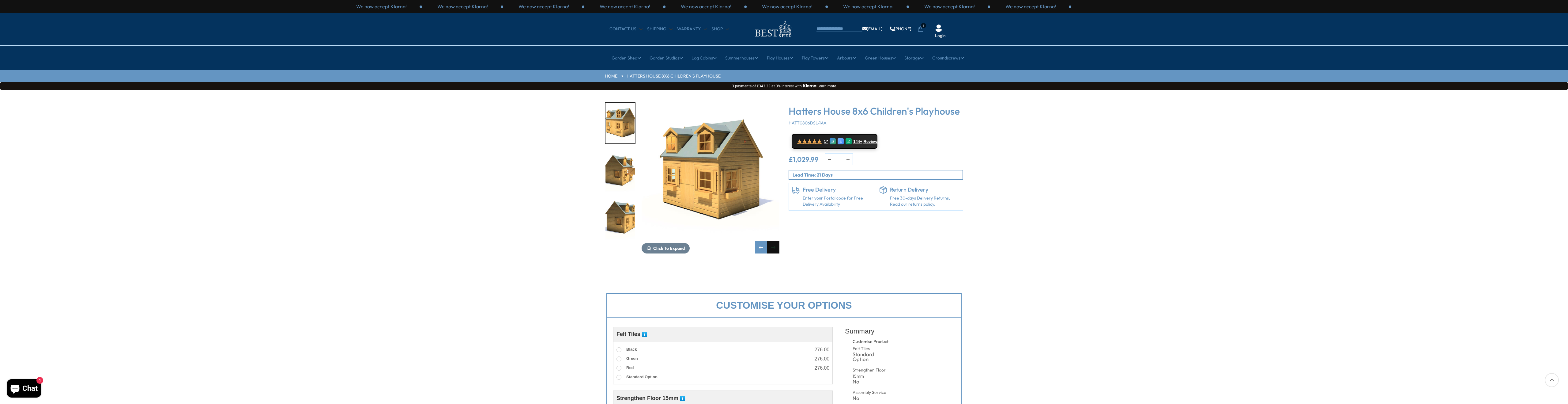 click at bounding box center (773, 247) 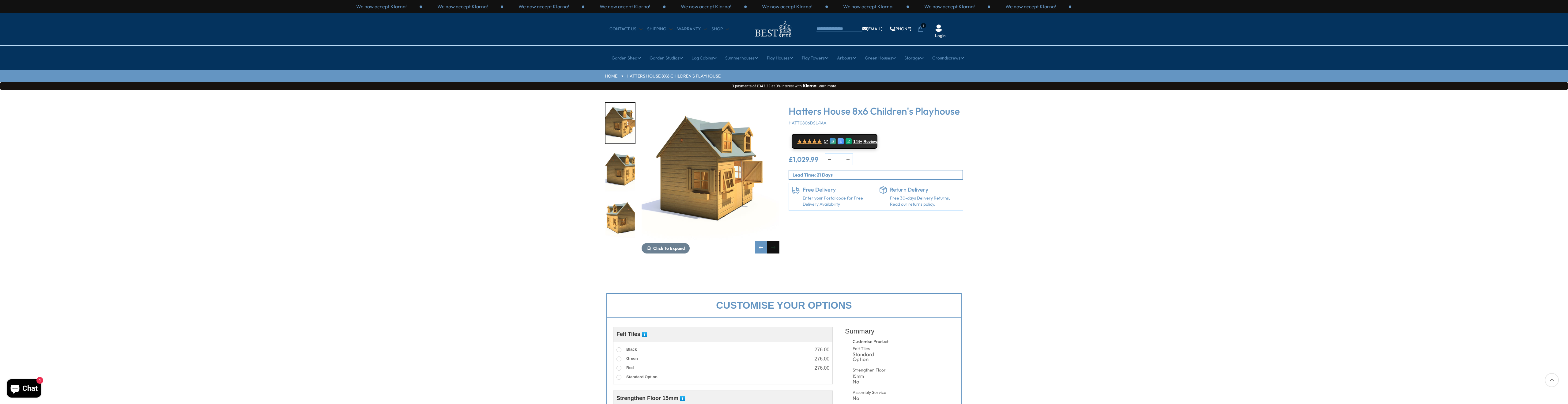 click at bounding box center (773, 247) 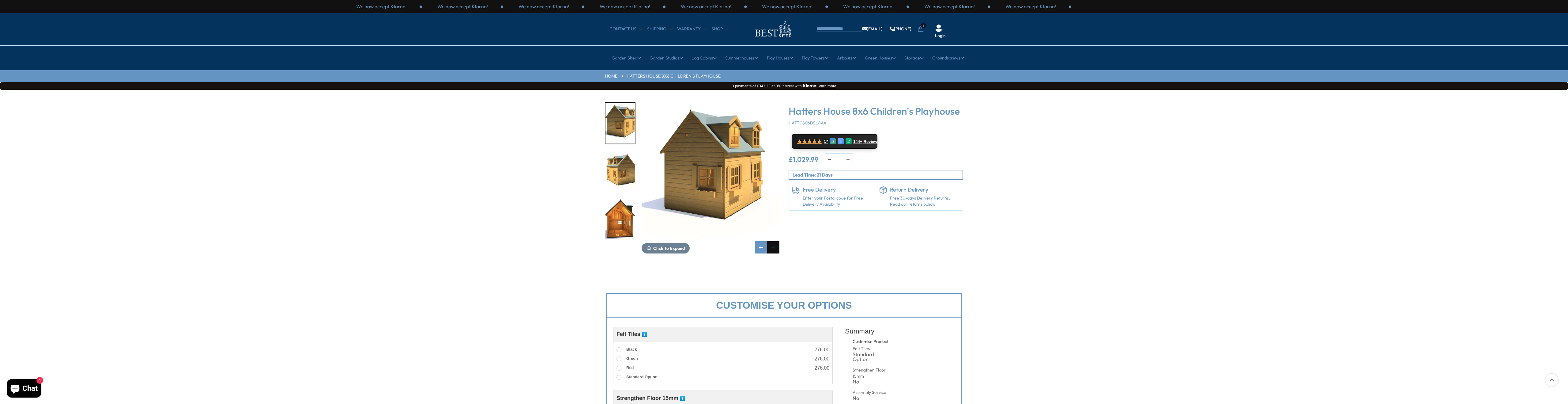 click at bounding box center (773, 247) 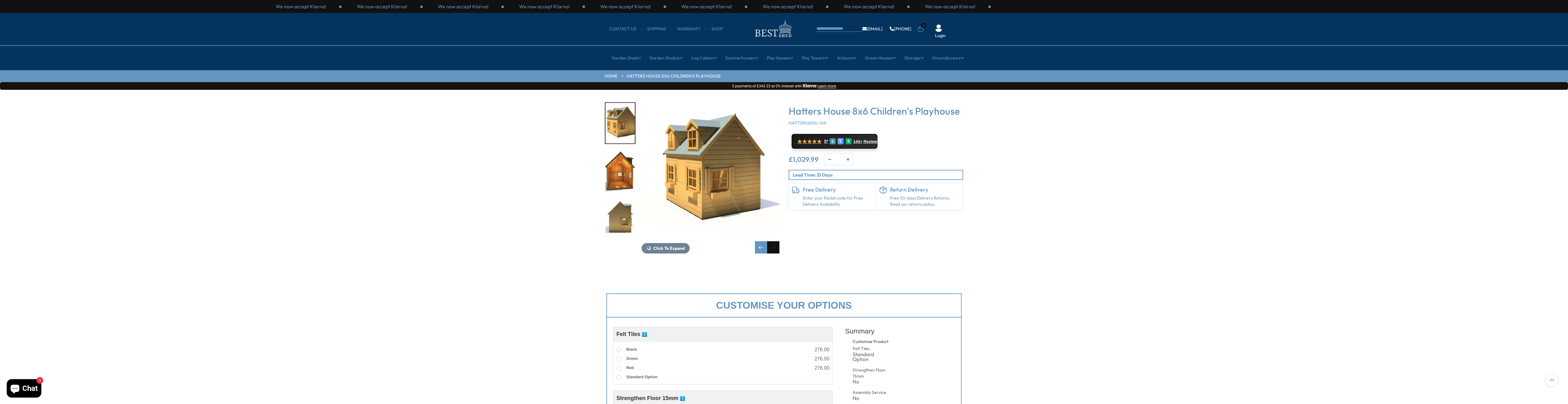 click at bounding box center [773, 247] 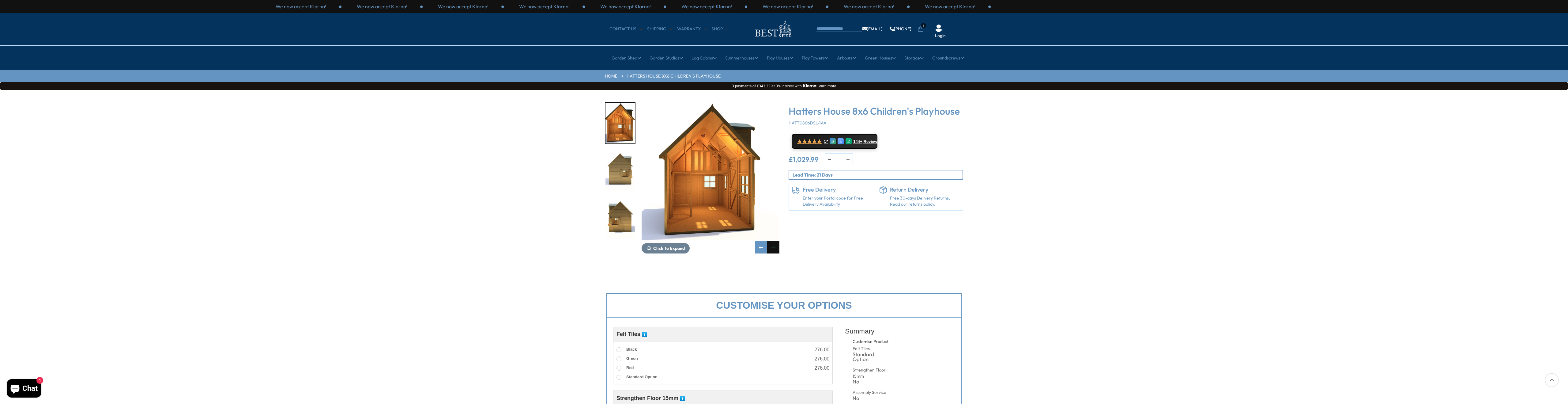 click at bounding box center [773, 247] 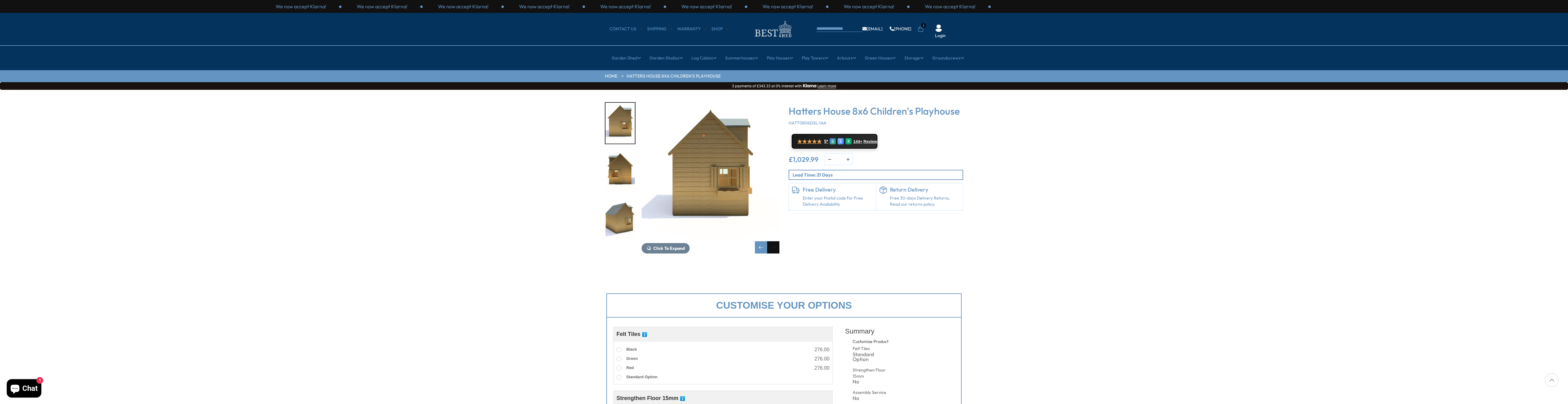 click at bounding box center [773, 247] 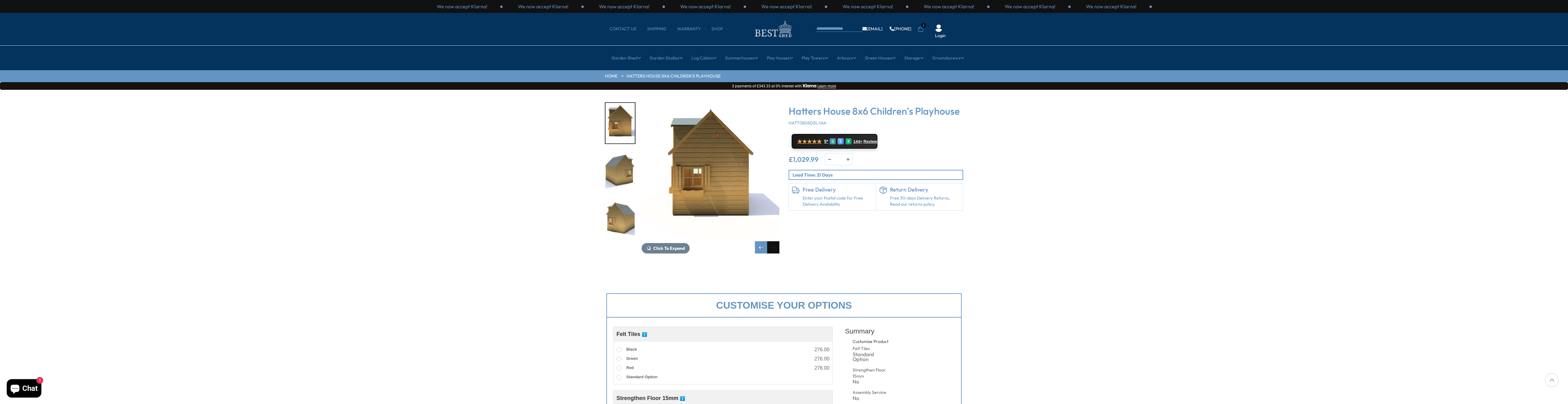 click at bounding box center [773, 247] 